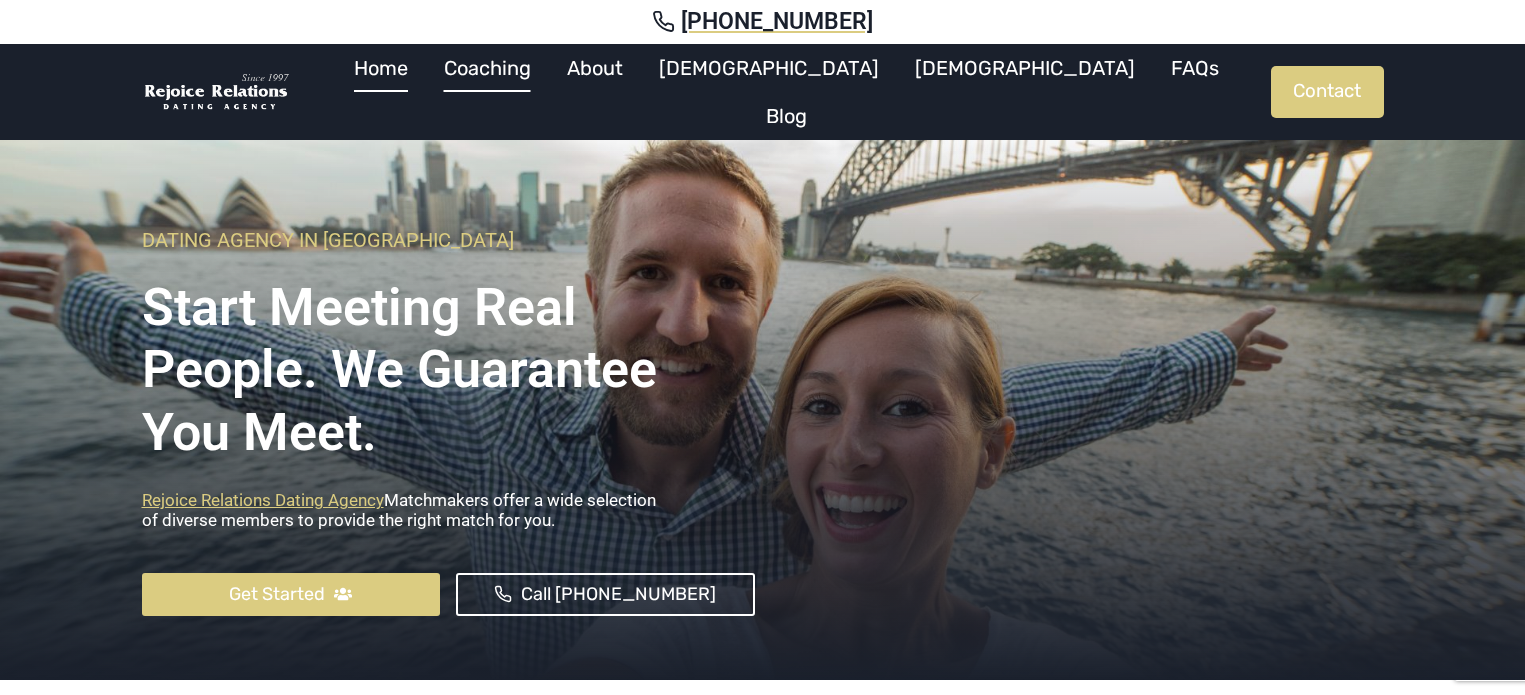 scroll, scrollTop: 0, scrollLeft: 0, axis: both 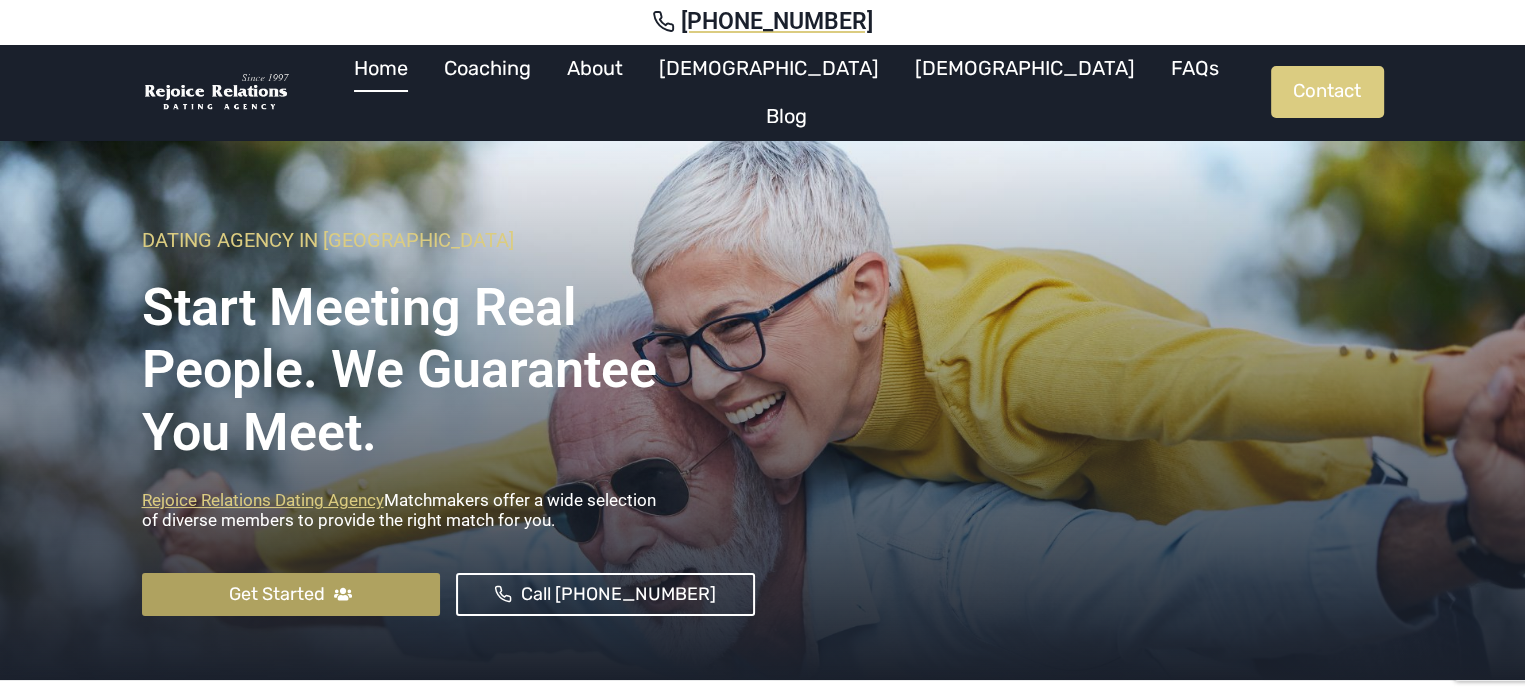 click on "Get Started" at bounding box center (277, 594) 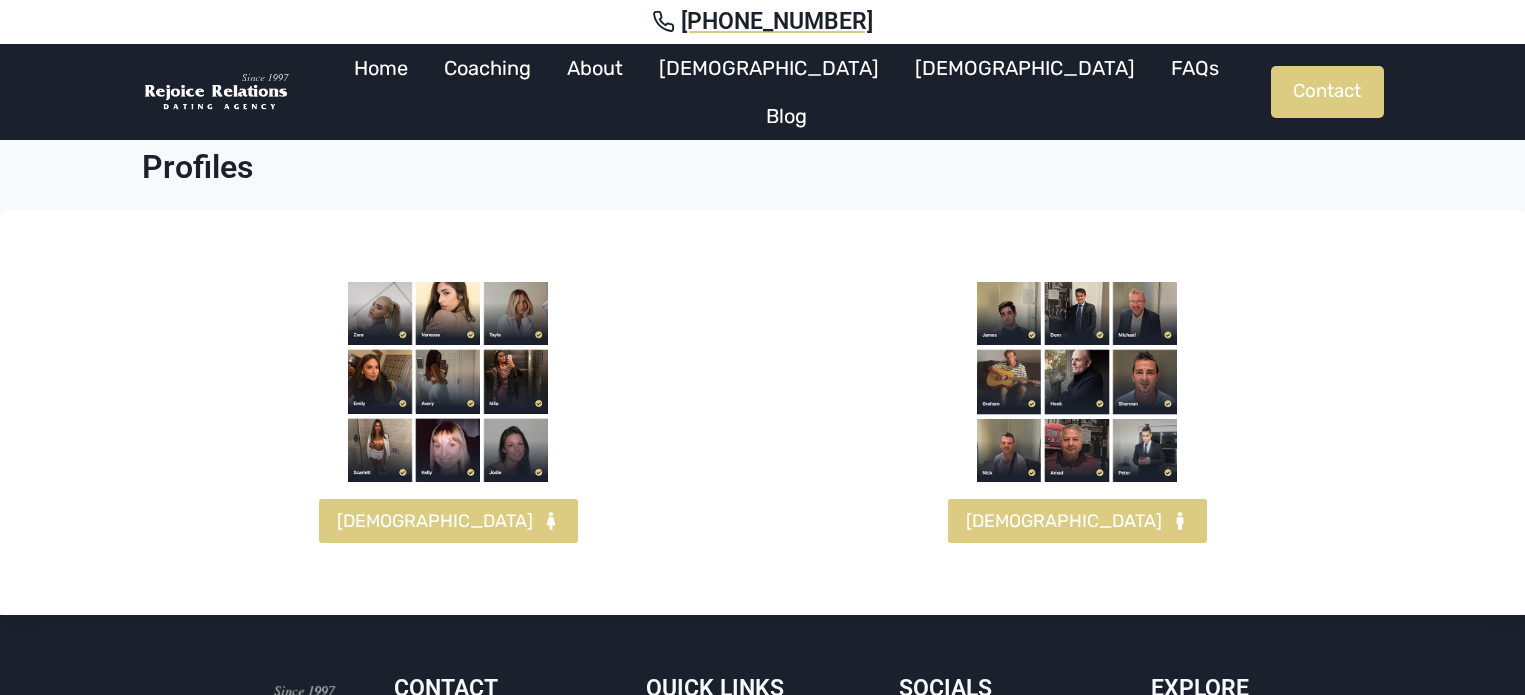 scroll, scrollTop: 0, scrollLeft: 0, axis: both 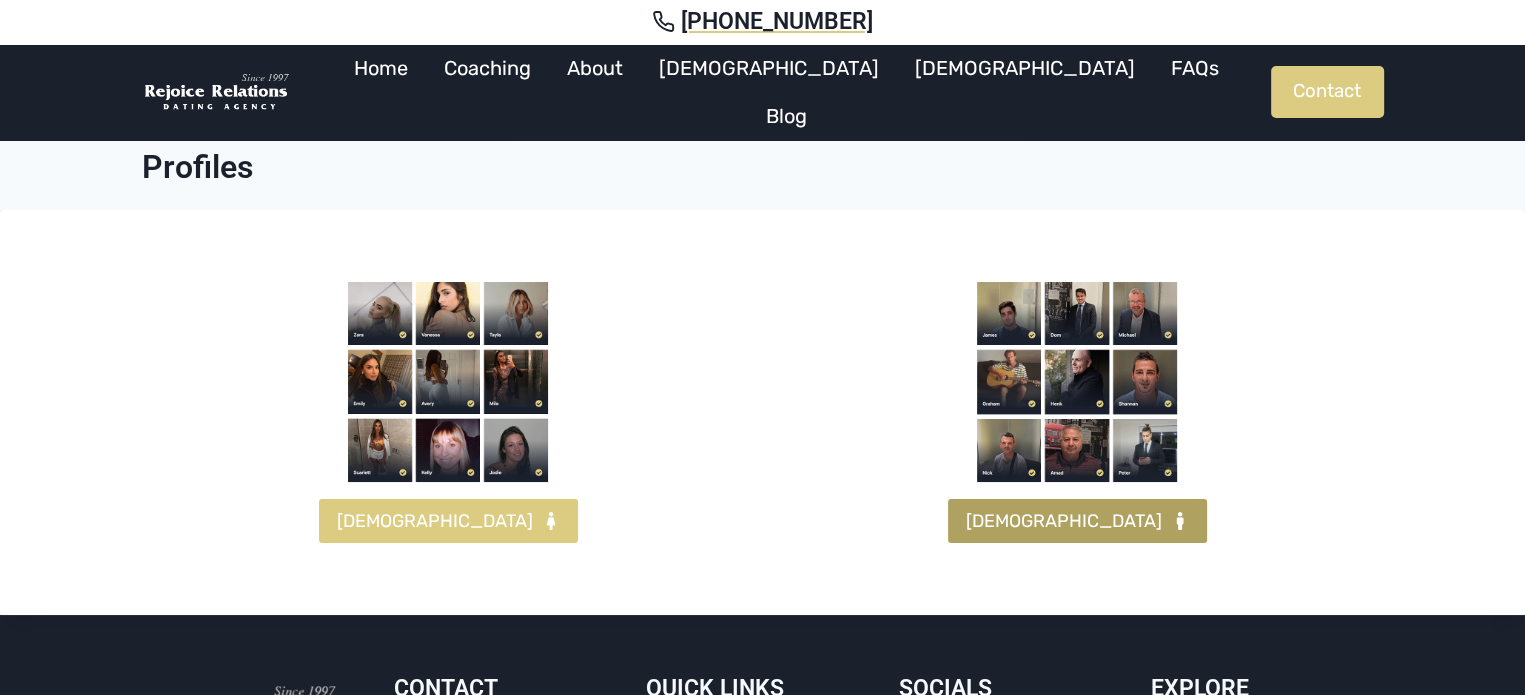 click on "MALES" at bounding box center (1064, 521) 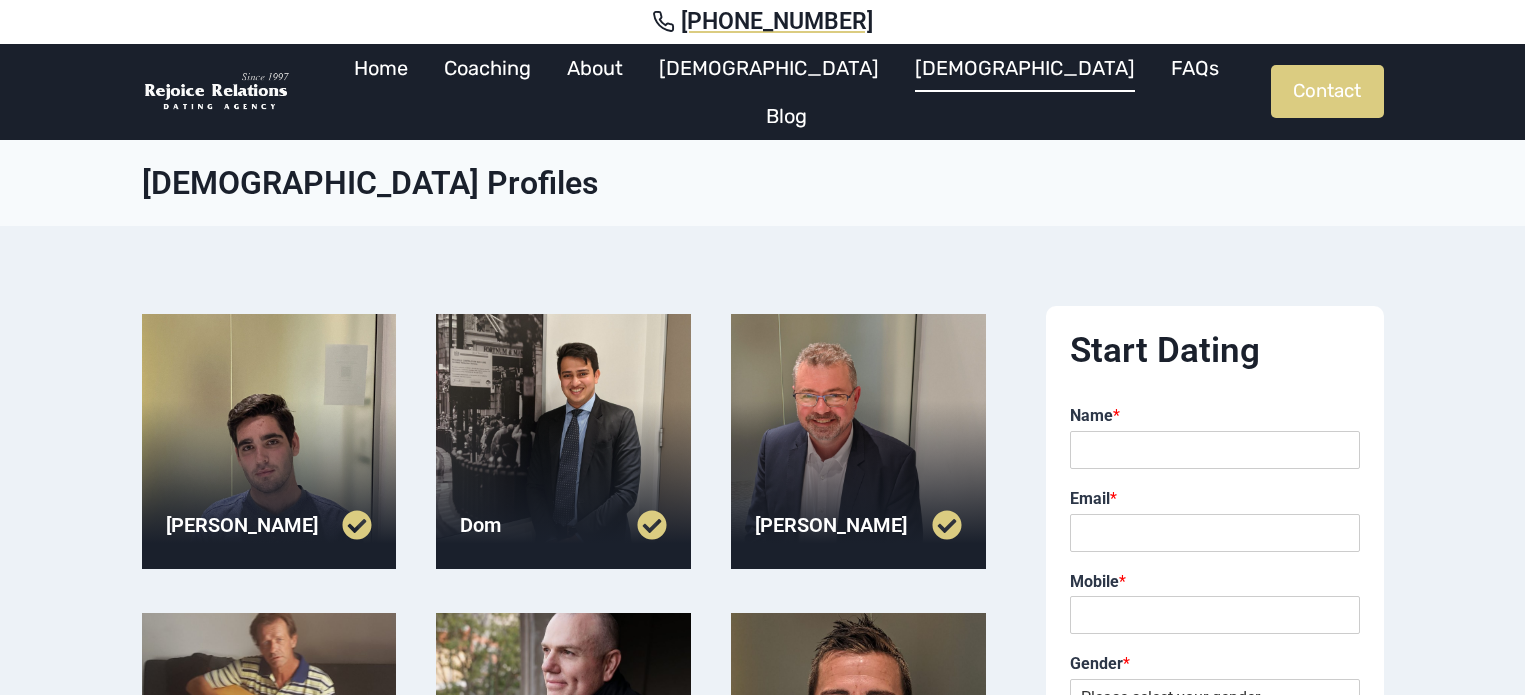 scroll, scrollTop: 0, scrollLeft: 0, axis: both 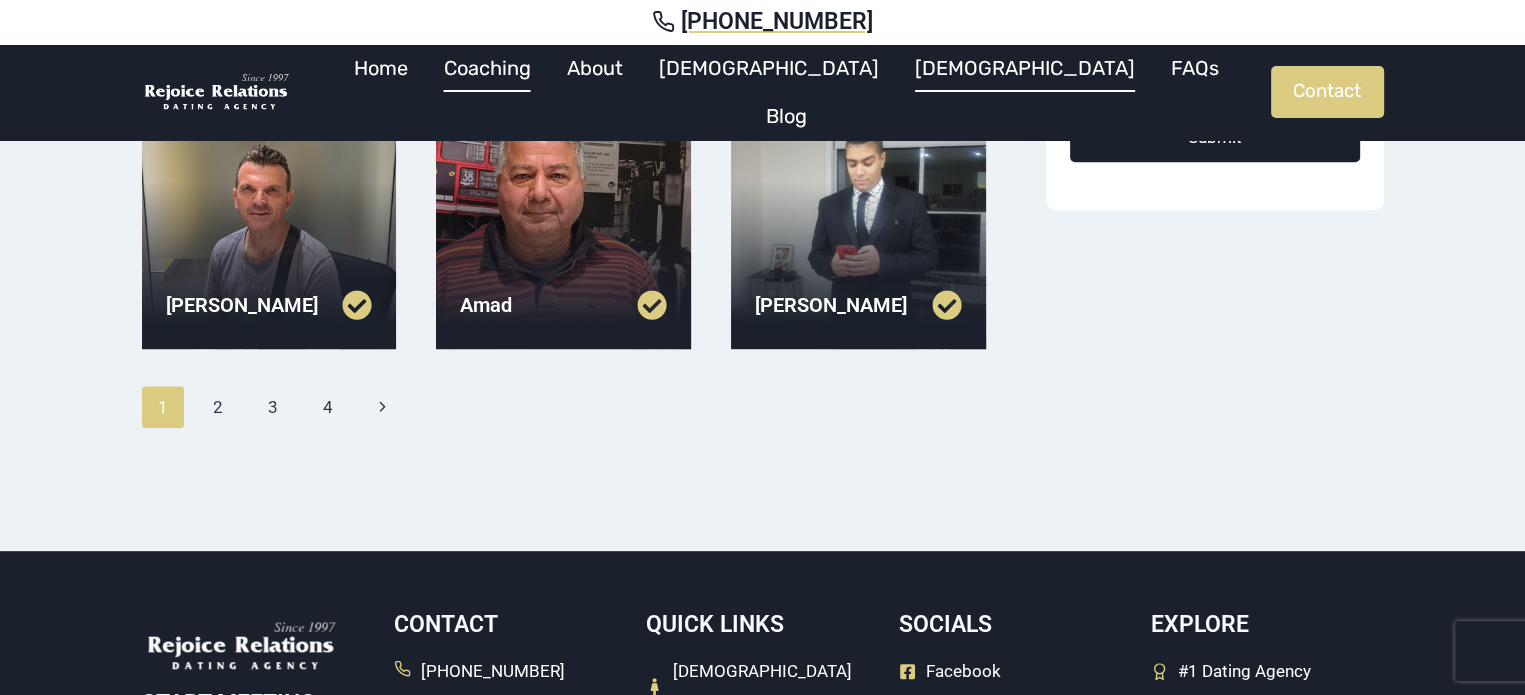 click on "Coaching" at bounding box center [487, 68] 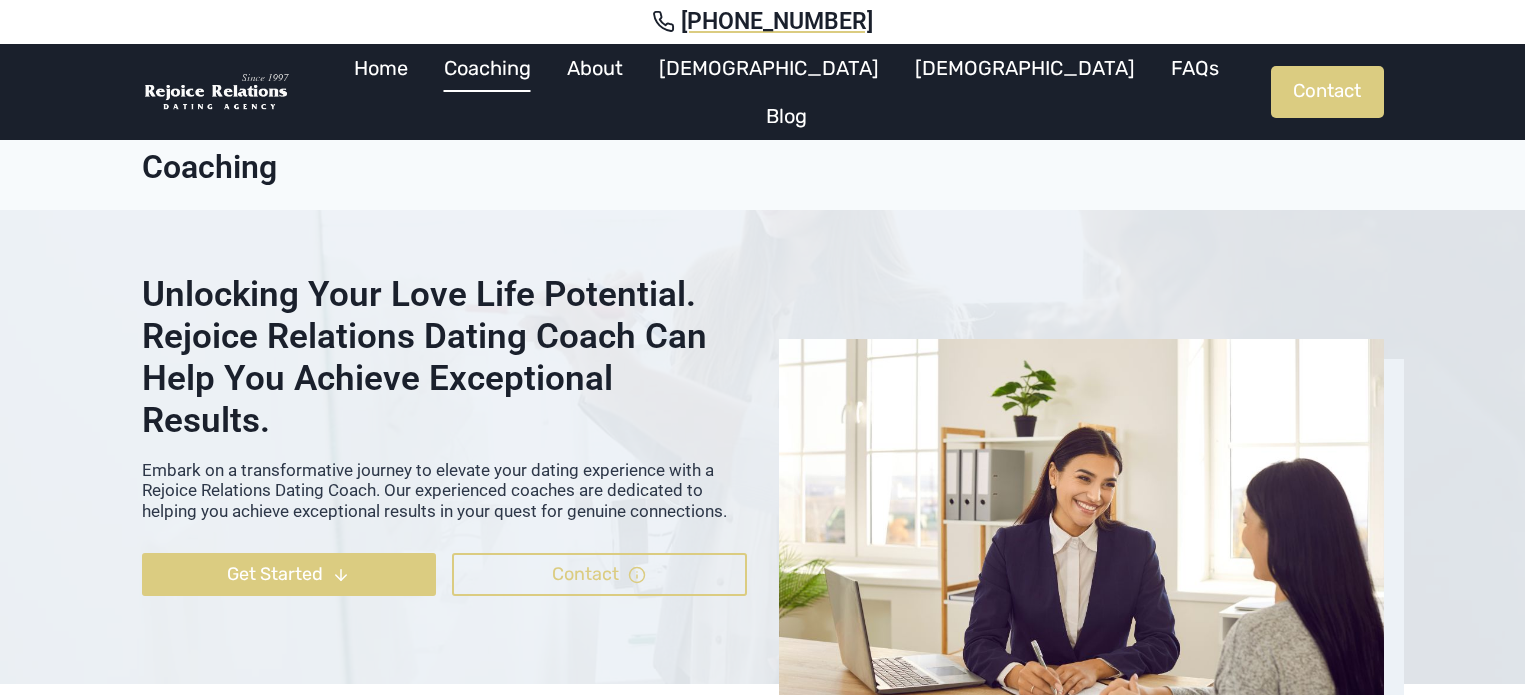 scroll, scrollTop: 0, scrollLeft: 0, axis: both 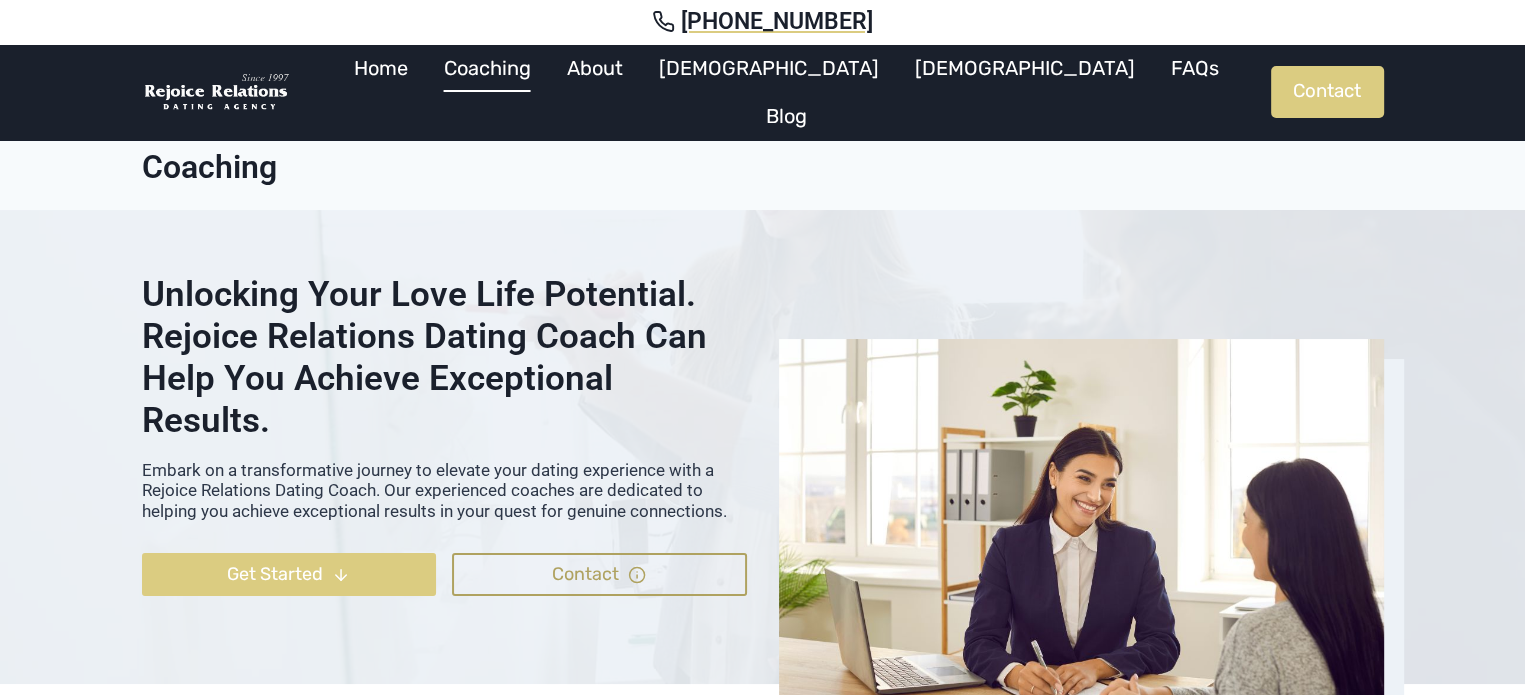 click on "Contact" at bounding box center [599, 574] 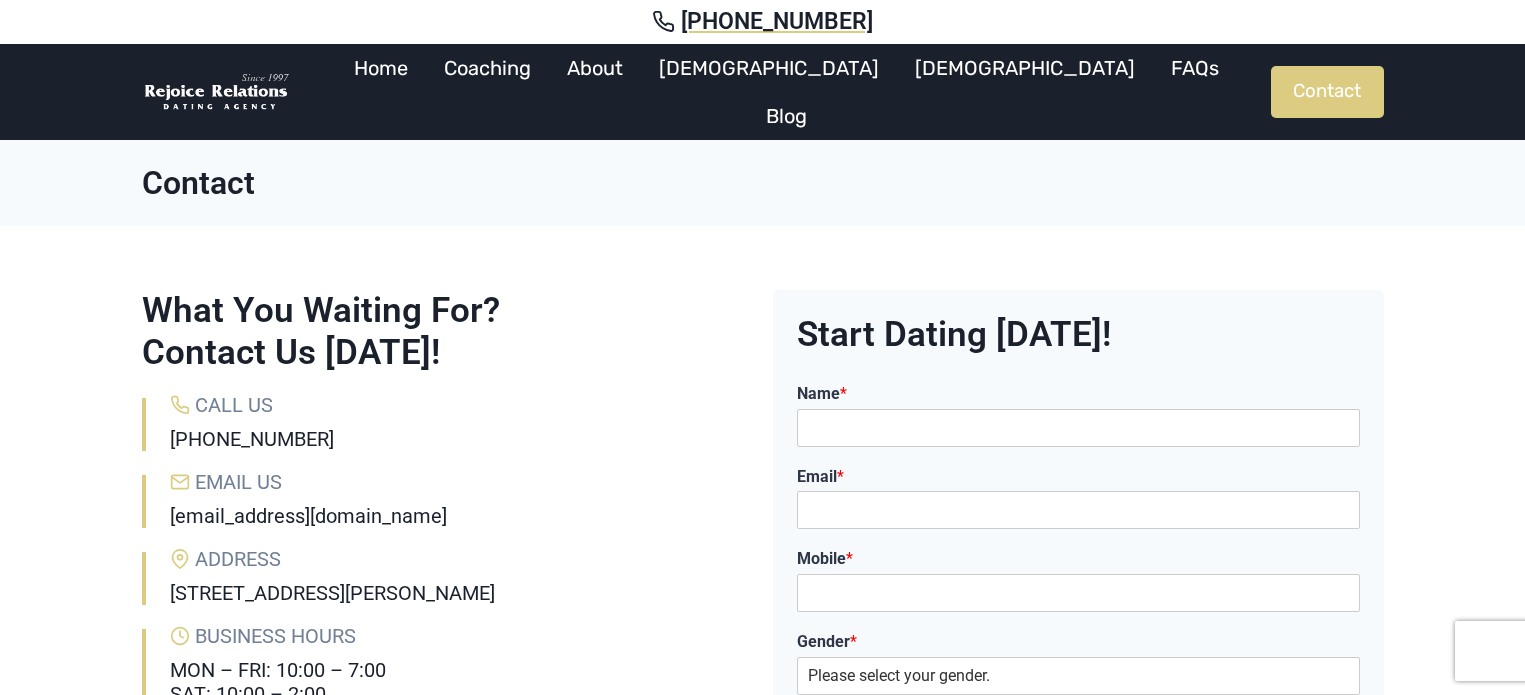 scroll, scrollTop: 0, scrollLeft: 0, axis: both 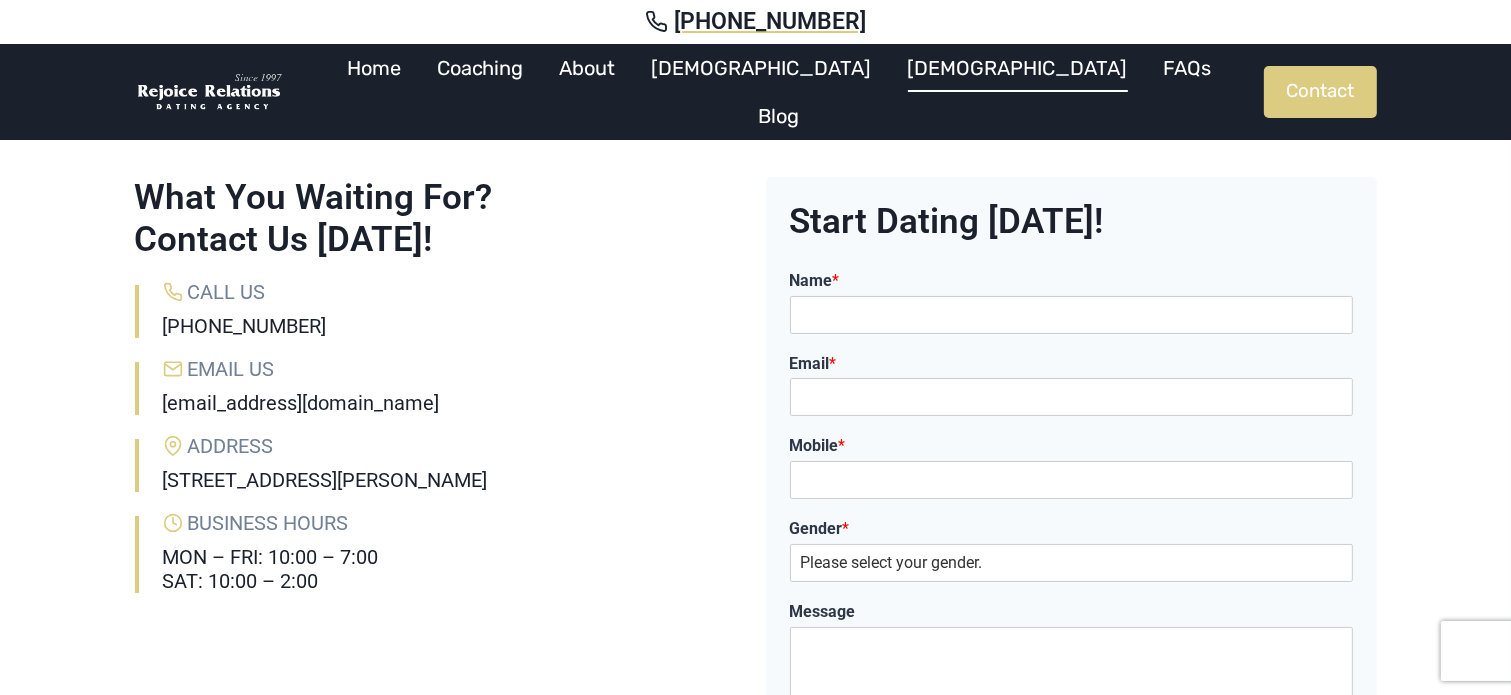 click on "[DEMOGRAPHIC_DATA]" at bounding box center (1018, 68) 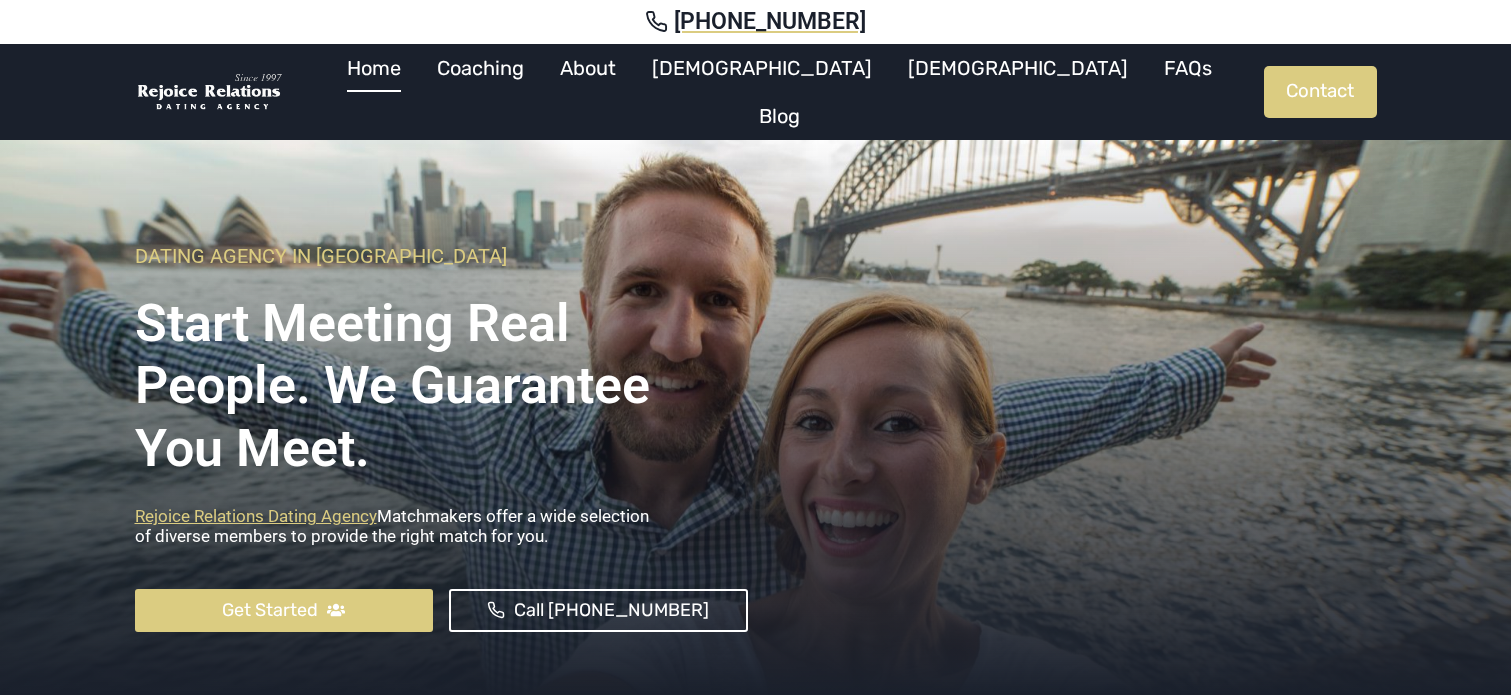scroll, scrollTop: 0, scrollLeft: 0, axis: both 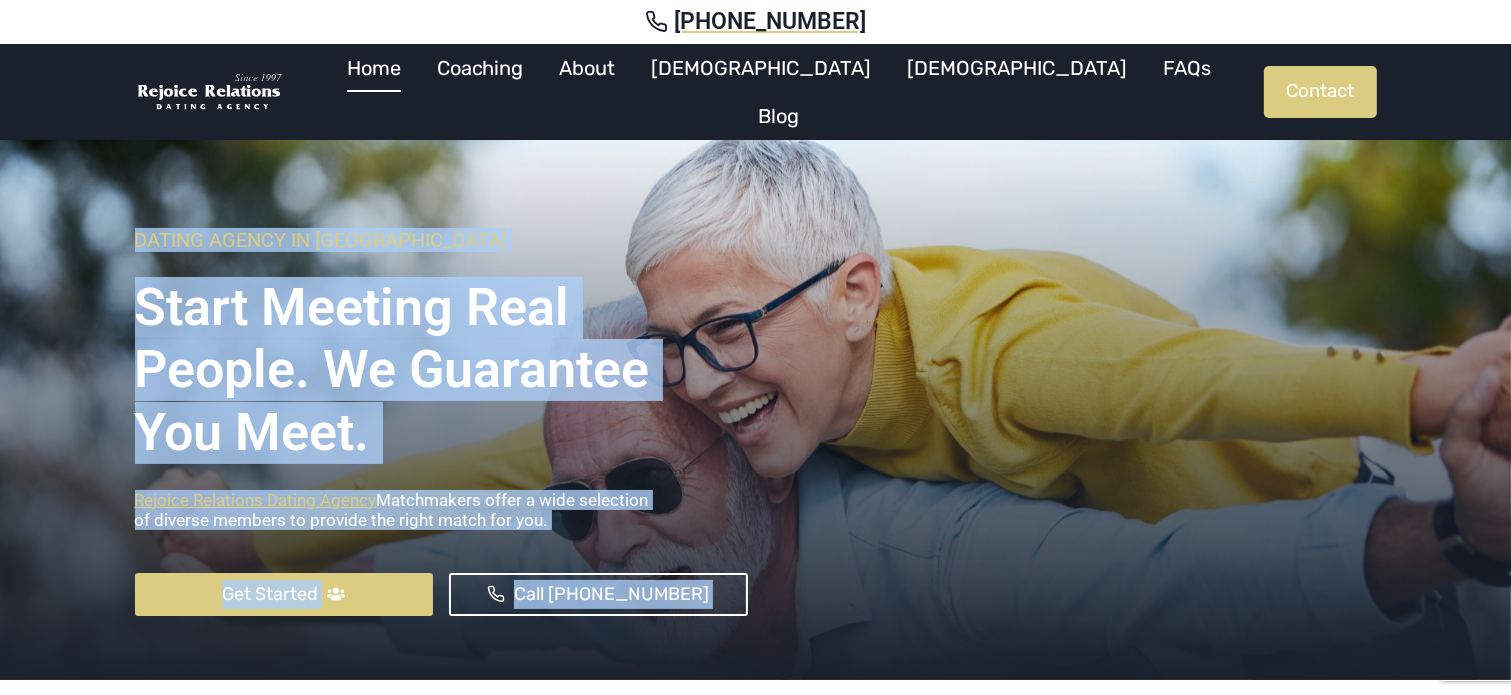 drag, startPoint x: 1500, startPoint y: 48, endPoint x: 1543, endPoint y: 170, distance: 129.3561 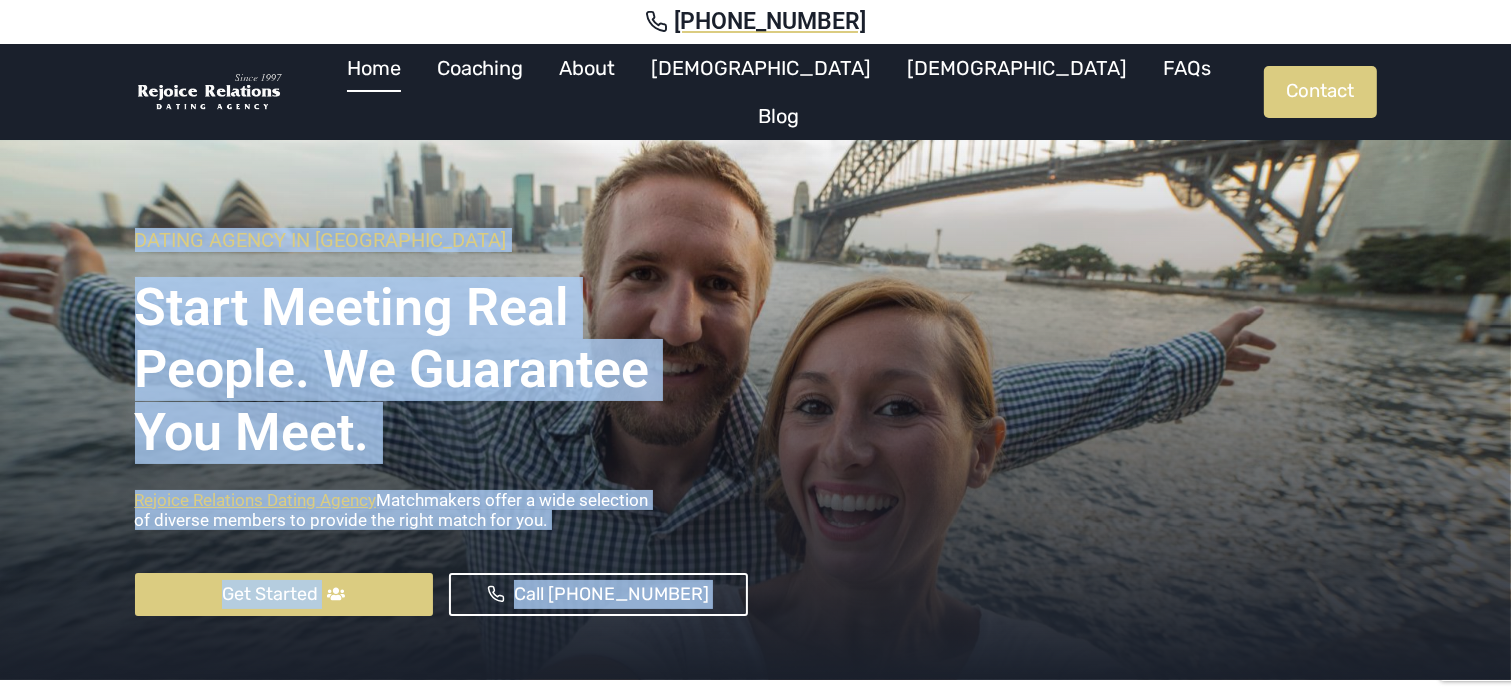 click on "Home
Coaching
About
Females
Males
FAQs
Blog
Contact" at bounding box center [755, 92] 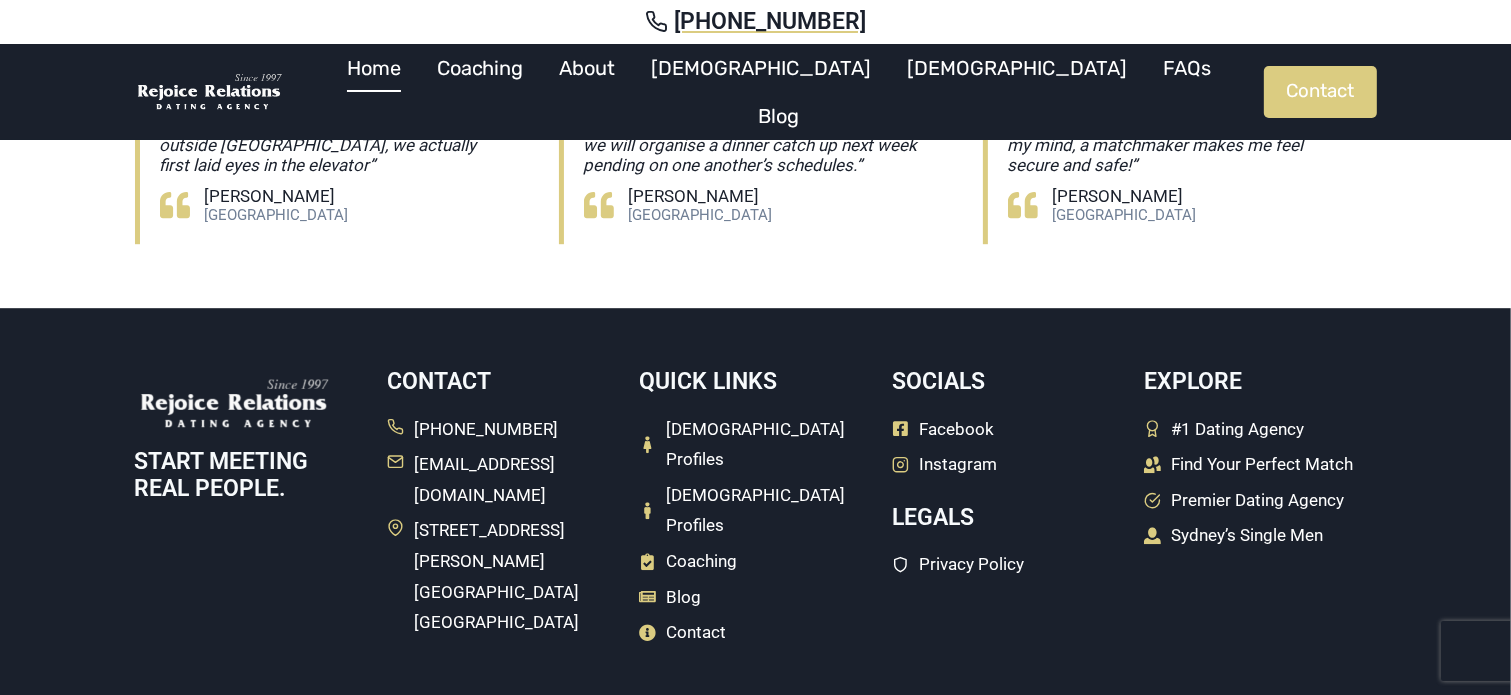scroll, scrollTop: 5785, scrollLeft: 0, axis: vertical 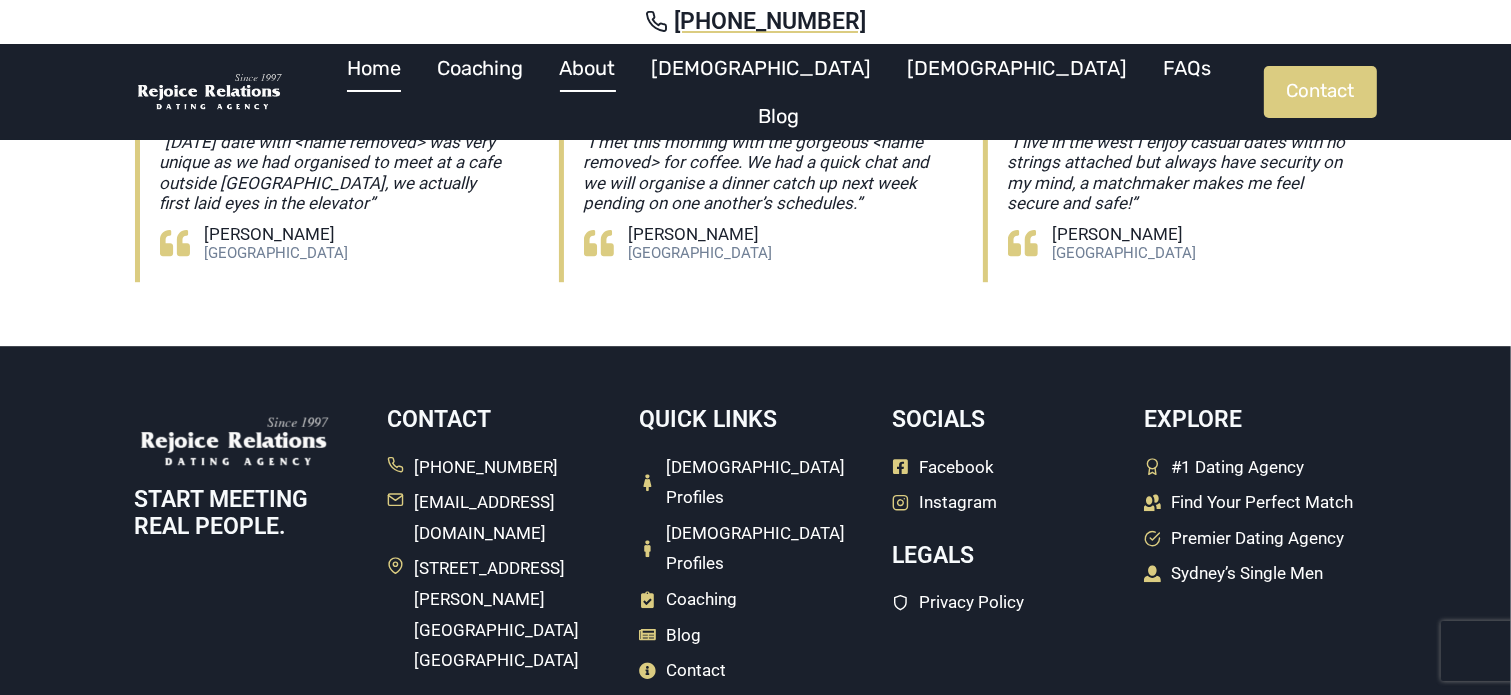 click on "About" at bounding box center [588, 68] 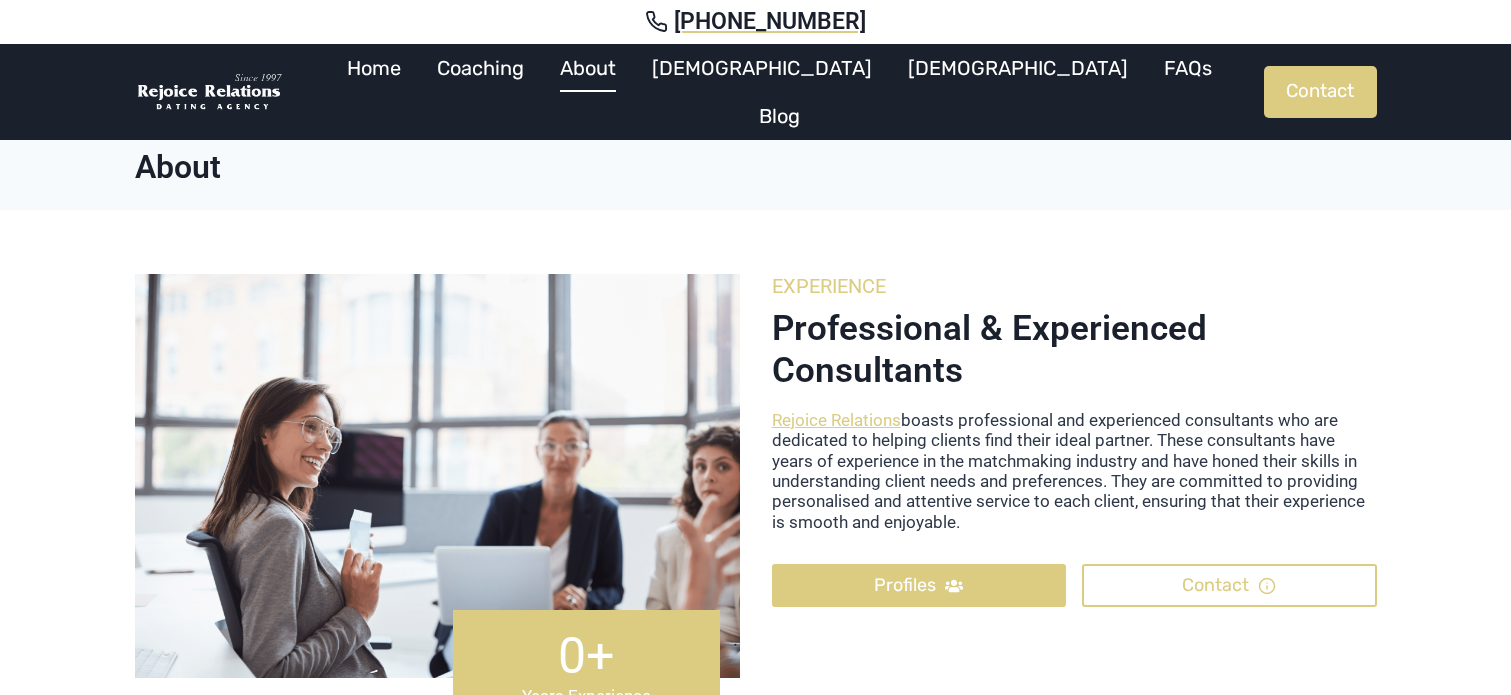 scroll, scrollTop: 0, scrollLeft: 0, axis: both 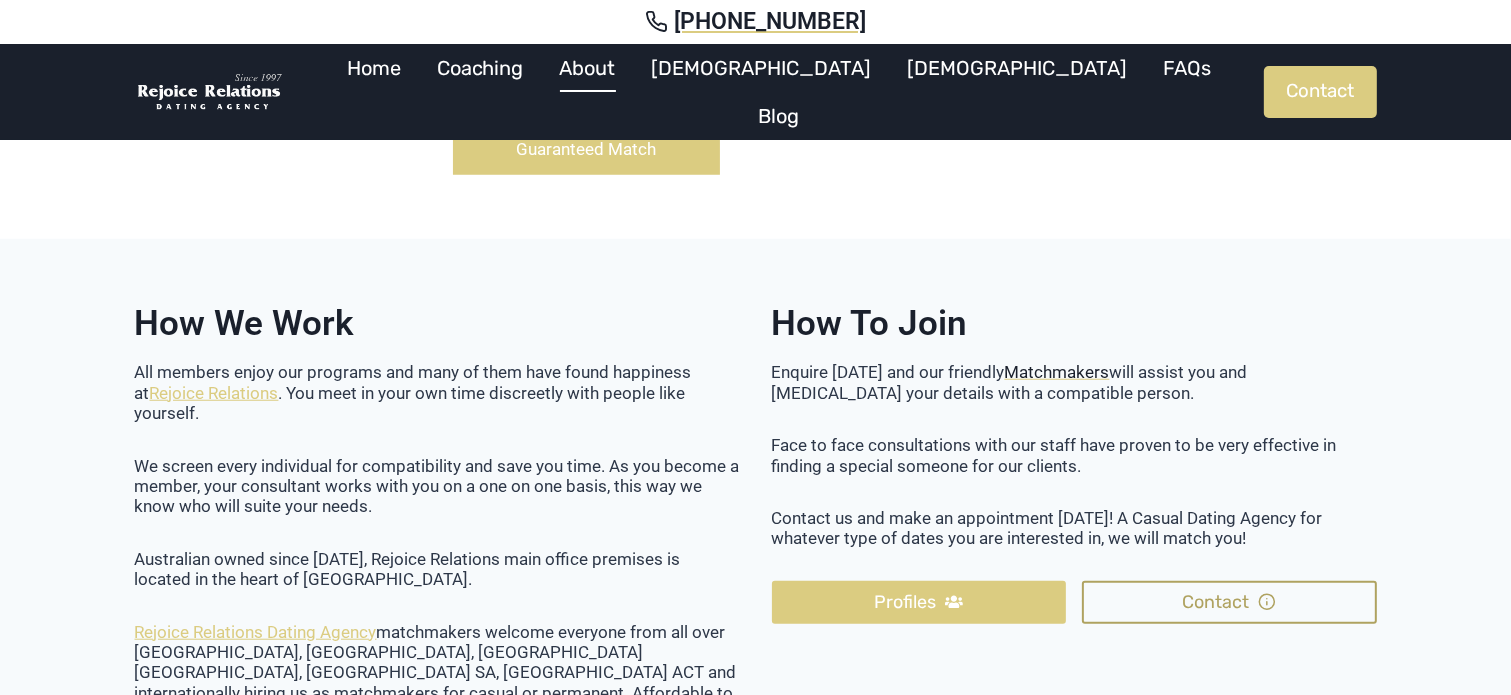 click on "Contact" at bounding box center [1229, 602] 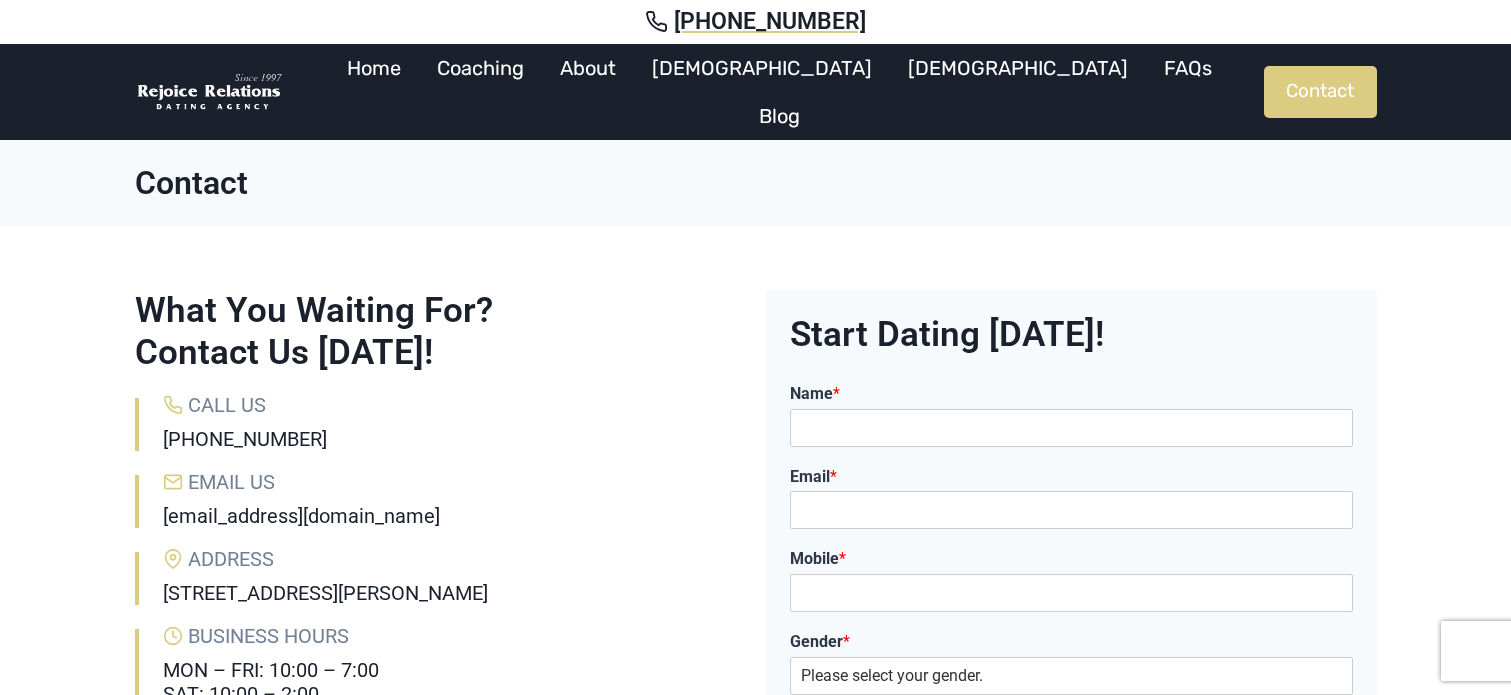 scroll, scrollTop: 0, scrollLeft: 0, axis: both 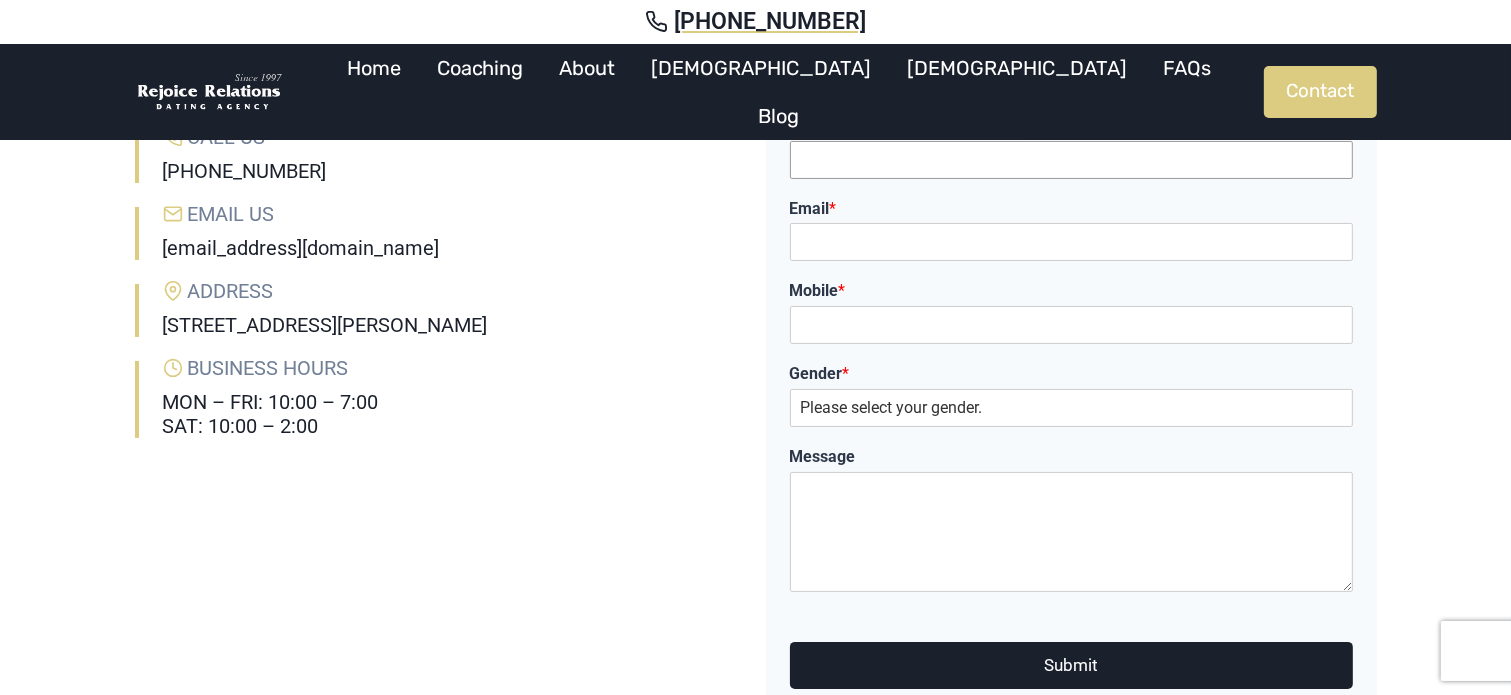 click on "Name  *" at bounding box center (1071, 160) 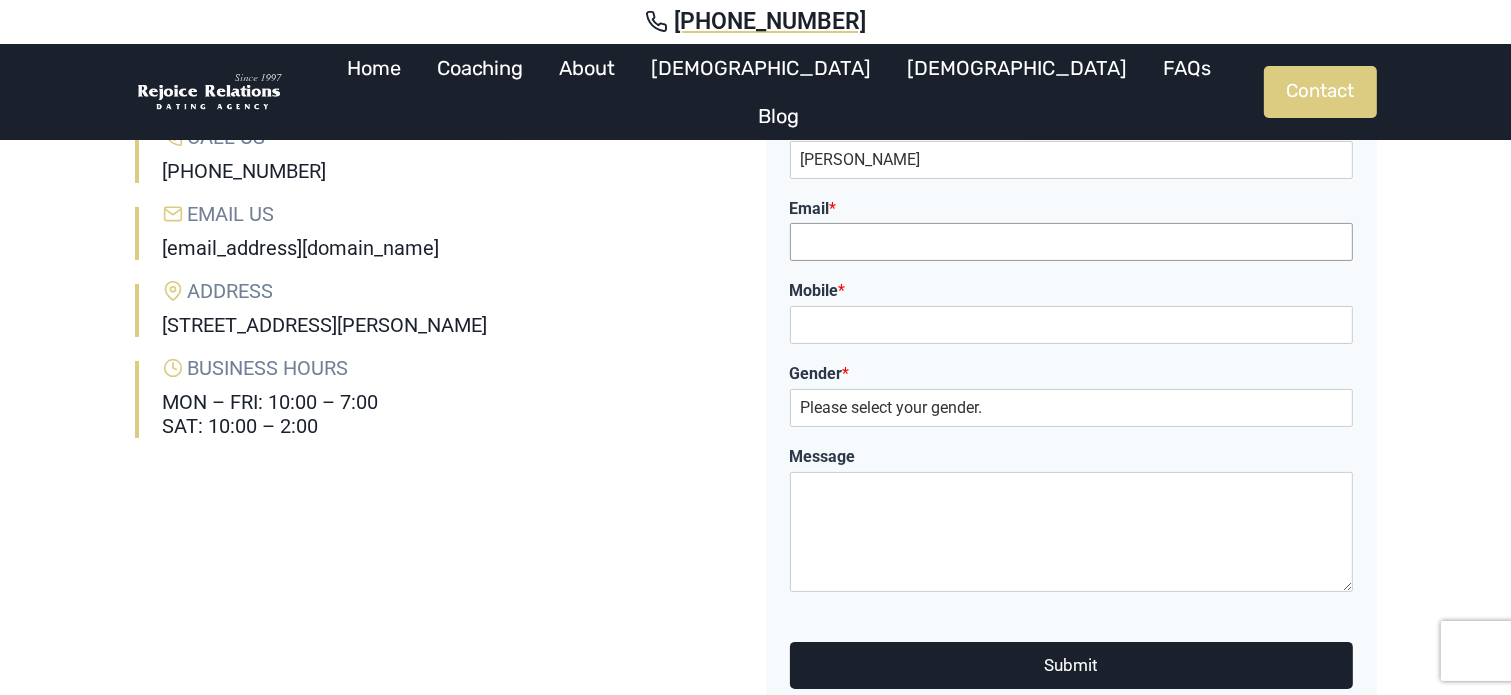 type on "Harry.Cockburn85@gmail.com" 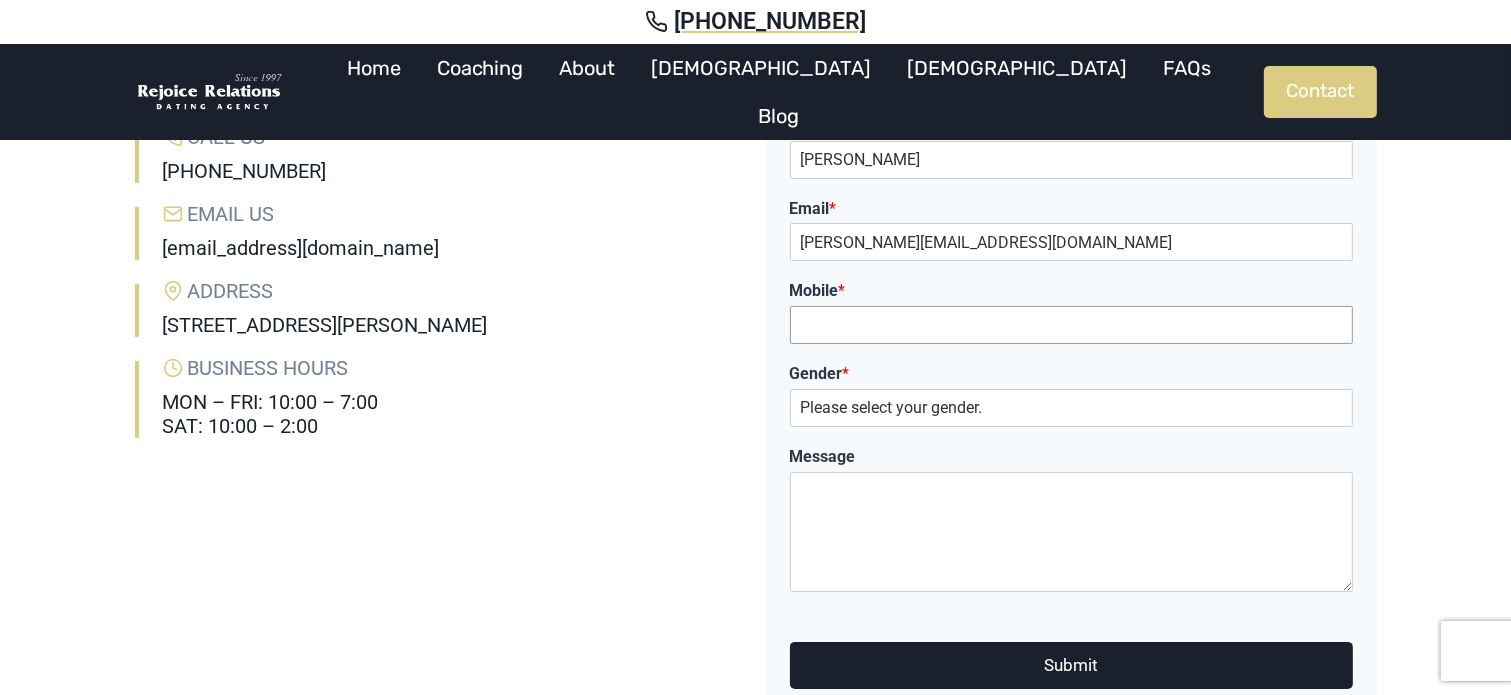 type on "0466789956" 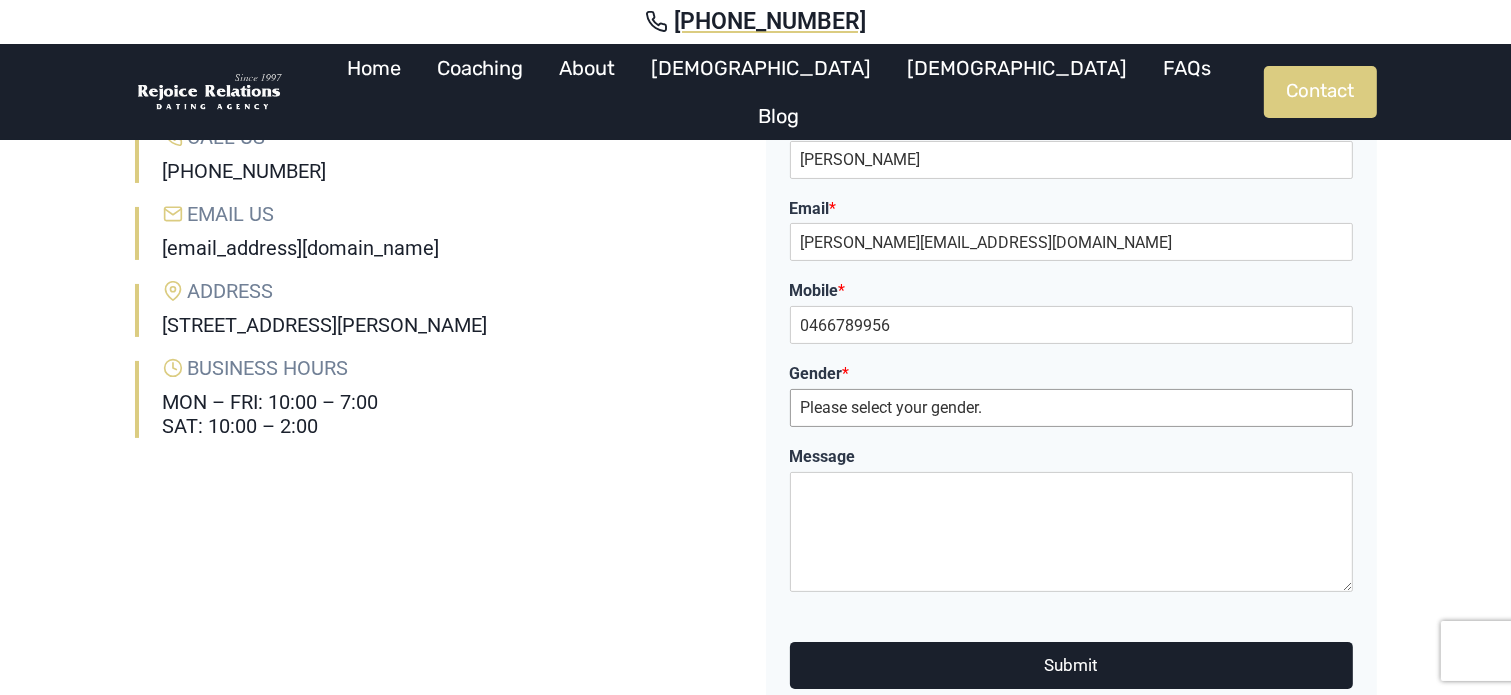 click on "Please select your gender. Male Female" at bounding box center [1071, 408] 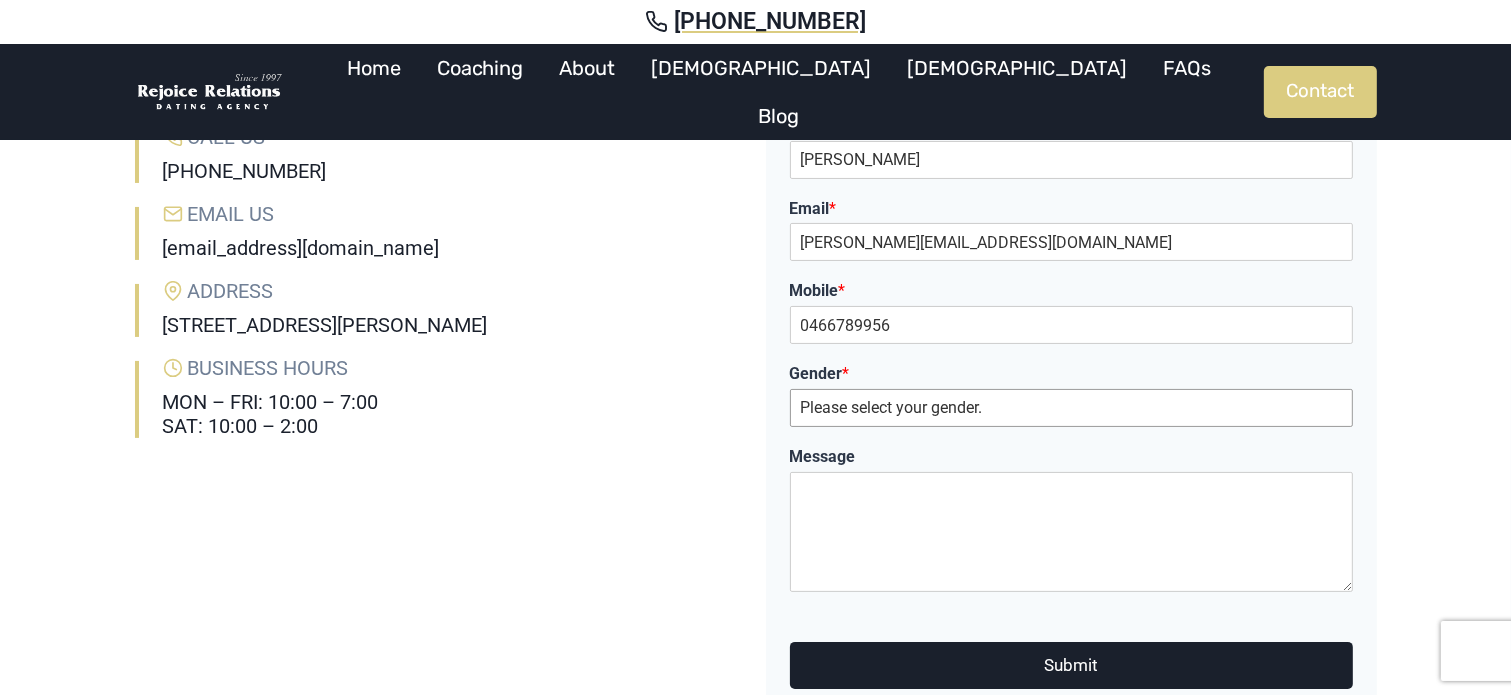 select on "[DEMOGRAPHIC_DATA]" 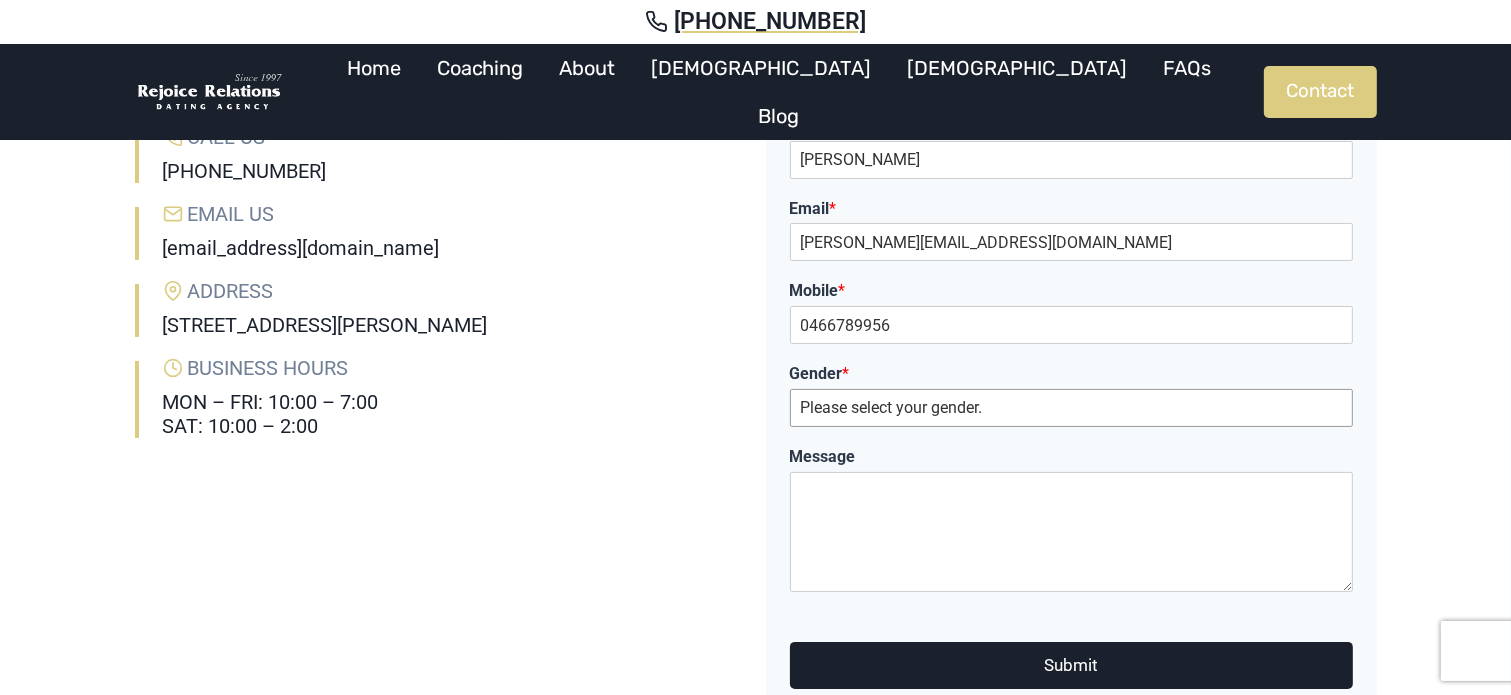 click on "Please select your gender. Male Female" at bounding box center (1071, 408) 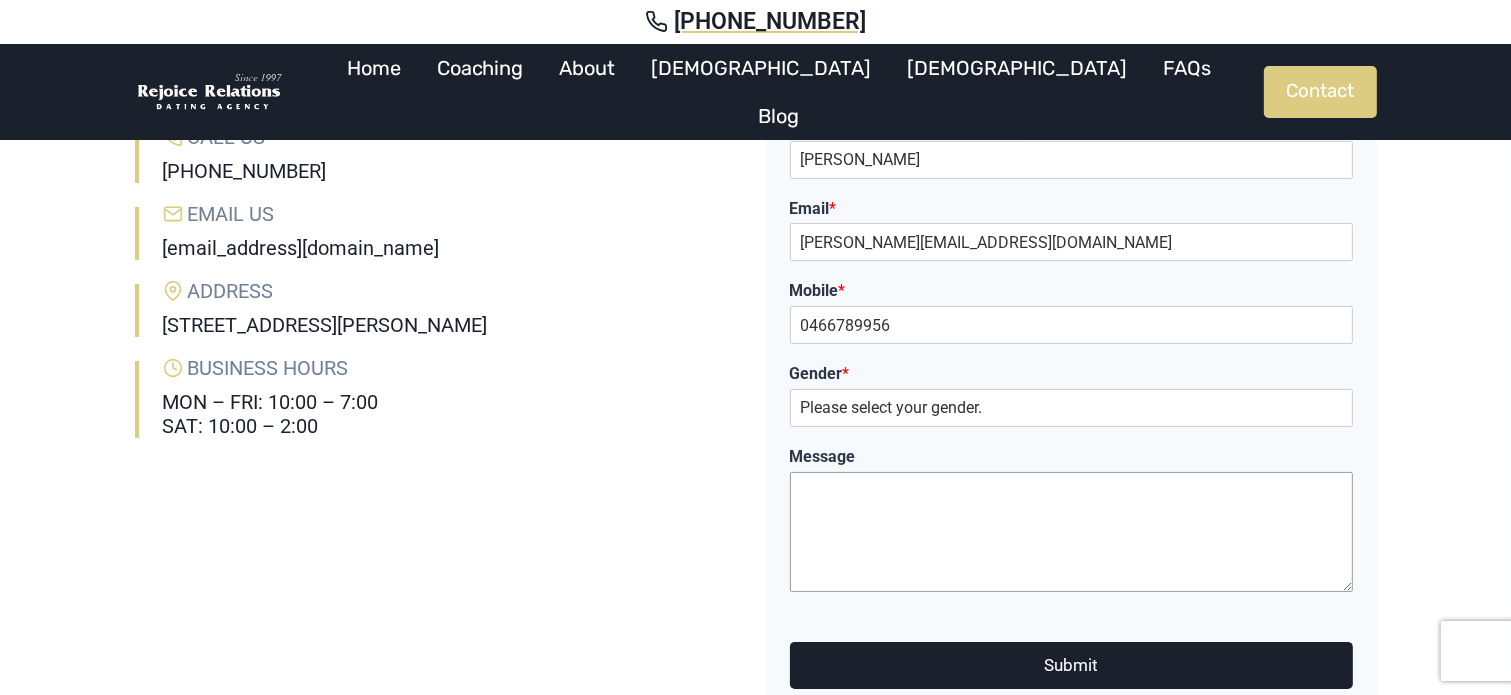 click on "Message" at bounding box center (1071, 532) 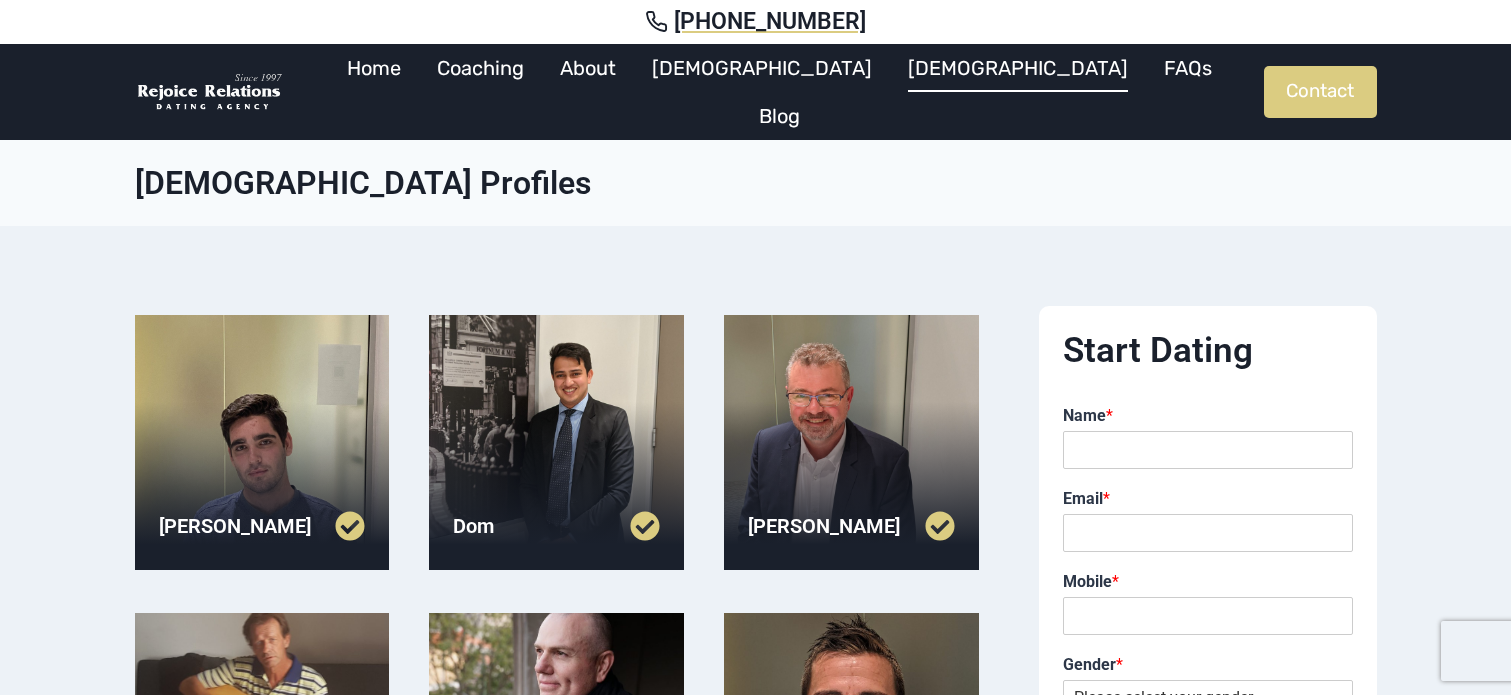 scroll, scrollTop: 0, scrollLeft: 0, axis: both 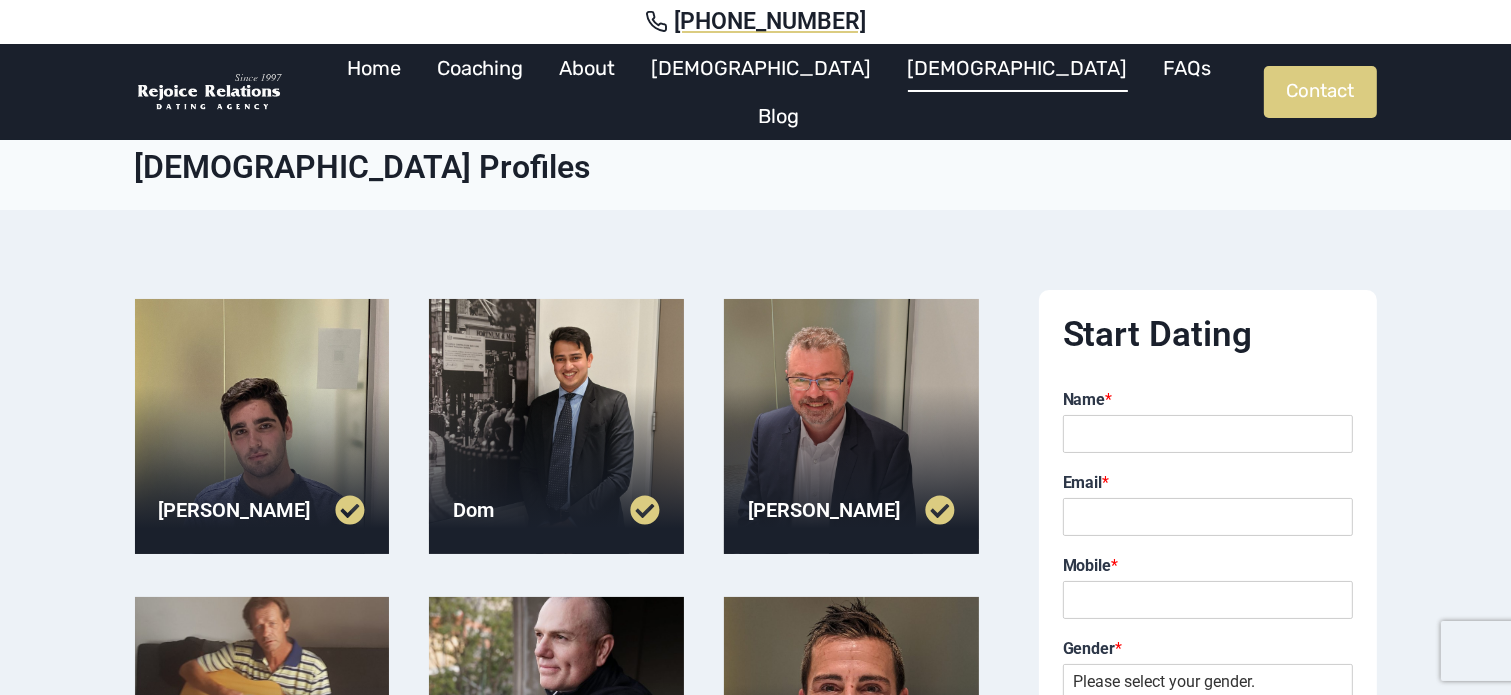 click at bounding box center [851, 426] 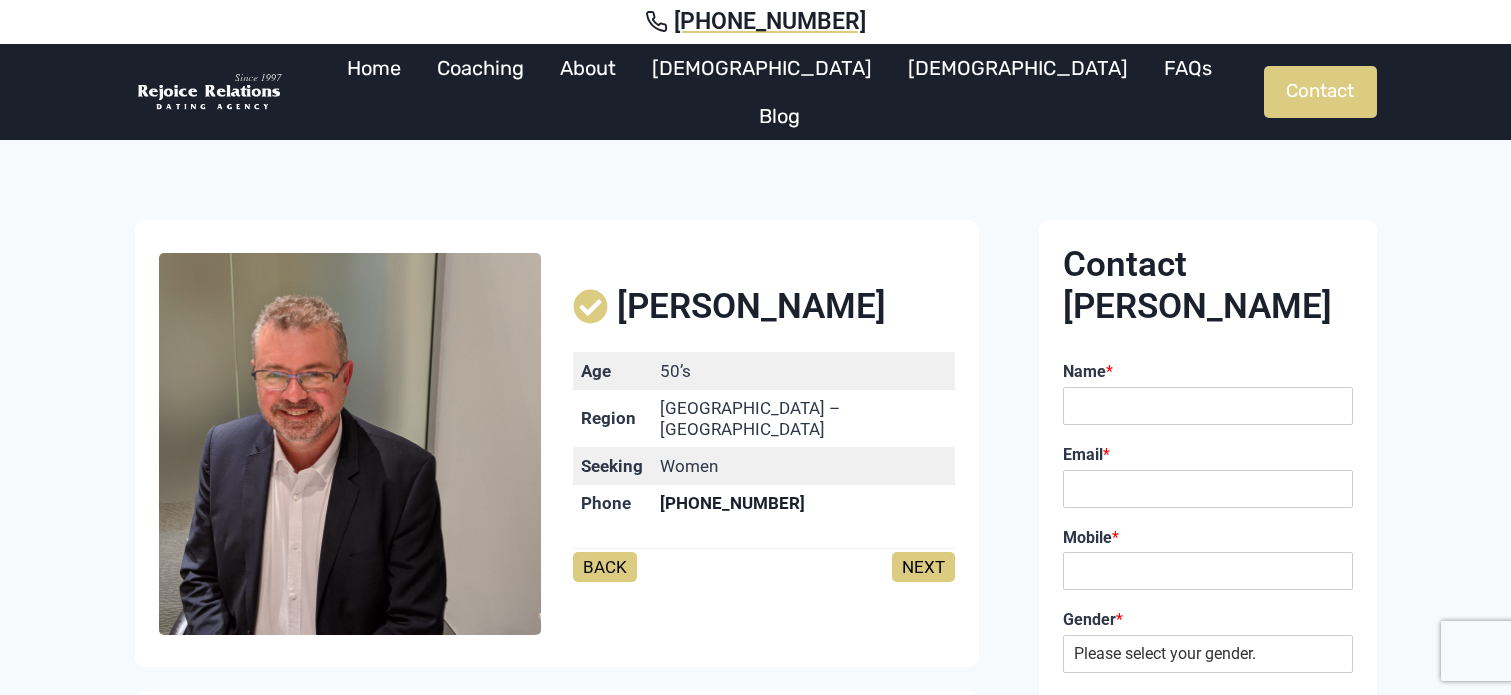 scroll, scrollTop: 0, scrollLeft: 0, axis: both 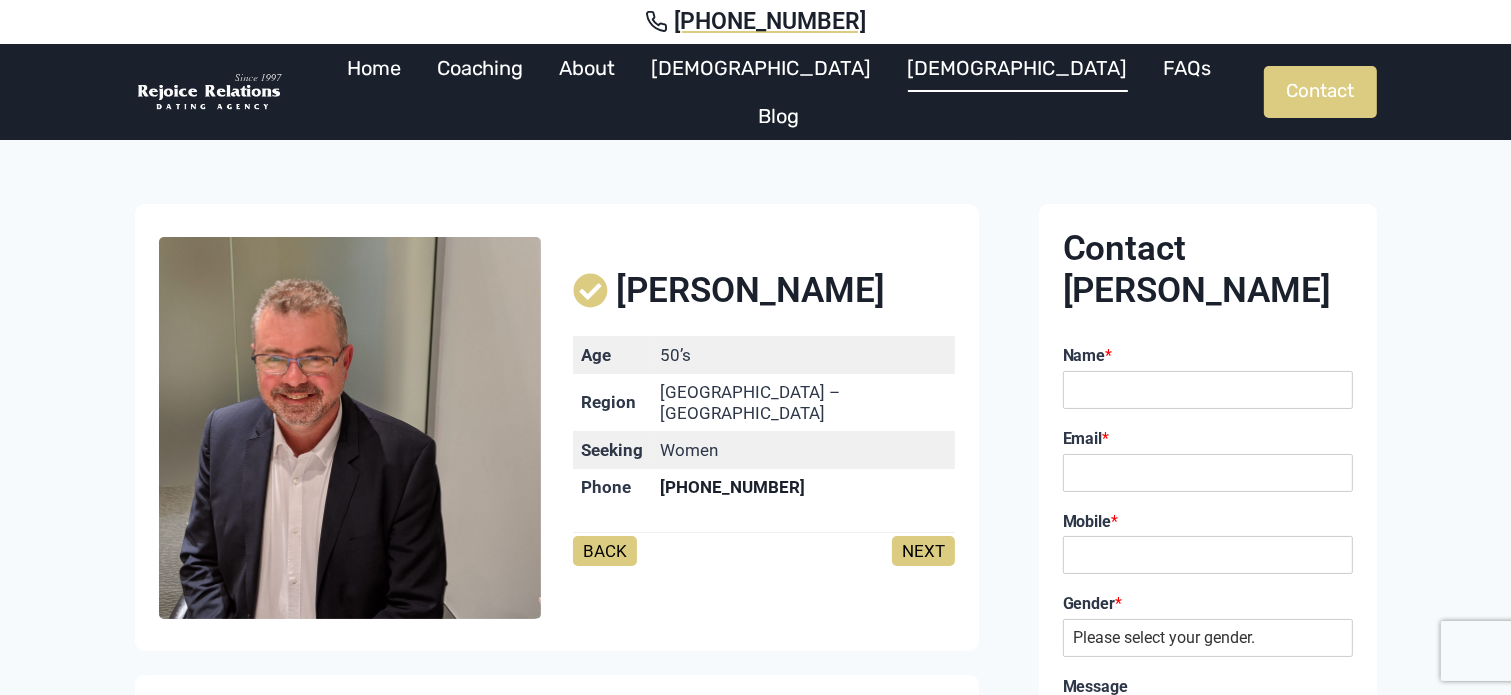 click on "[DEMOGRAPHIC_DATA]" at bounding box center (1018, 68) 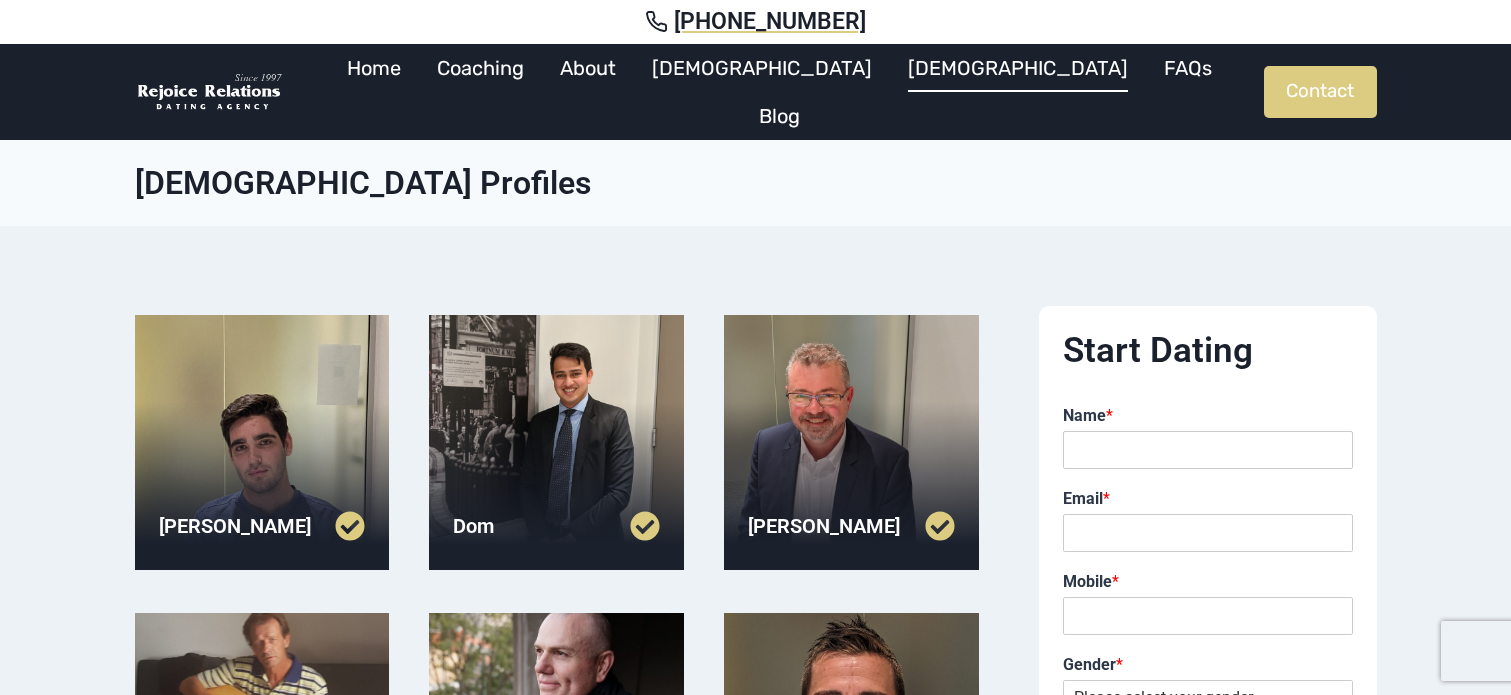 scroll, scrollTop: 0, scrollLeft: 0, axis: both 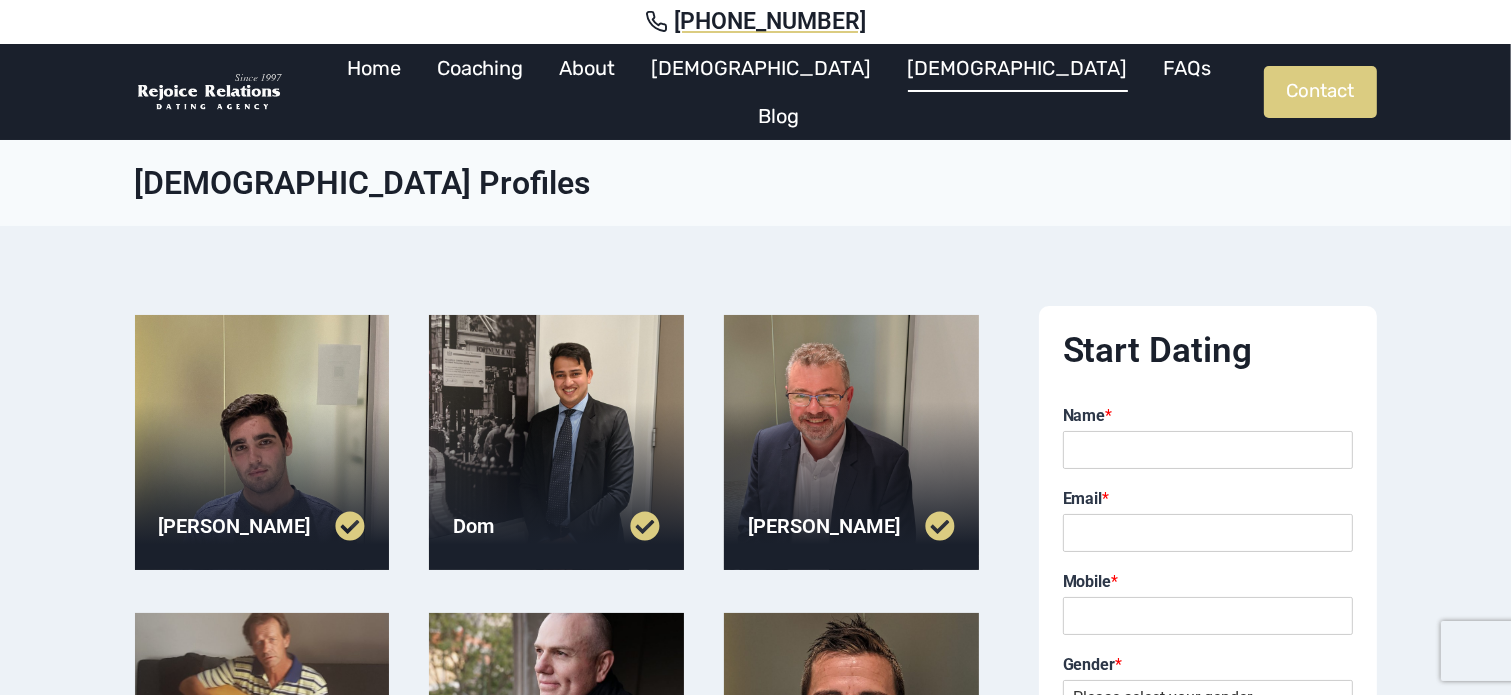 click at bounding box center [556, 442] 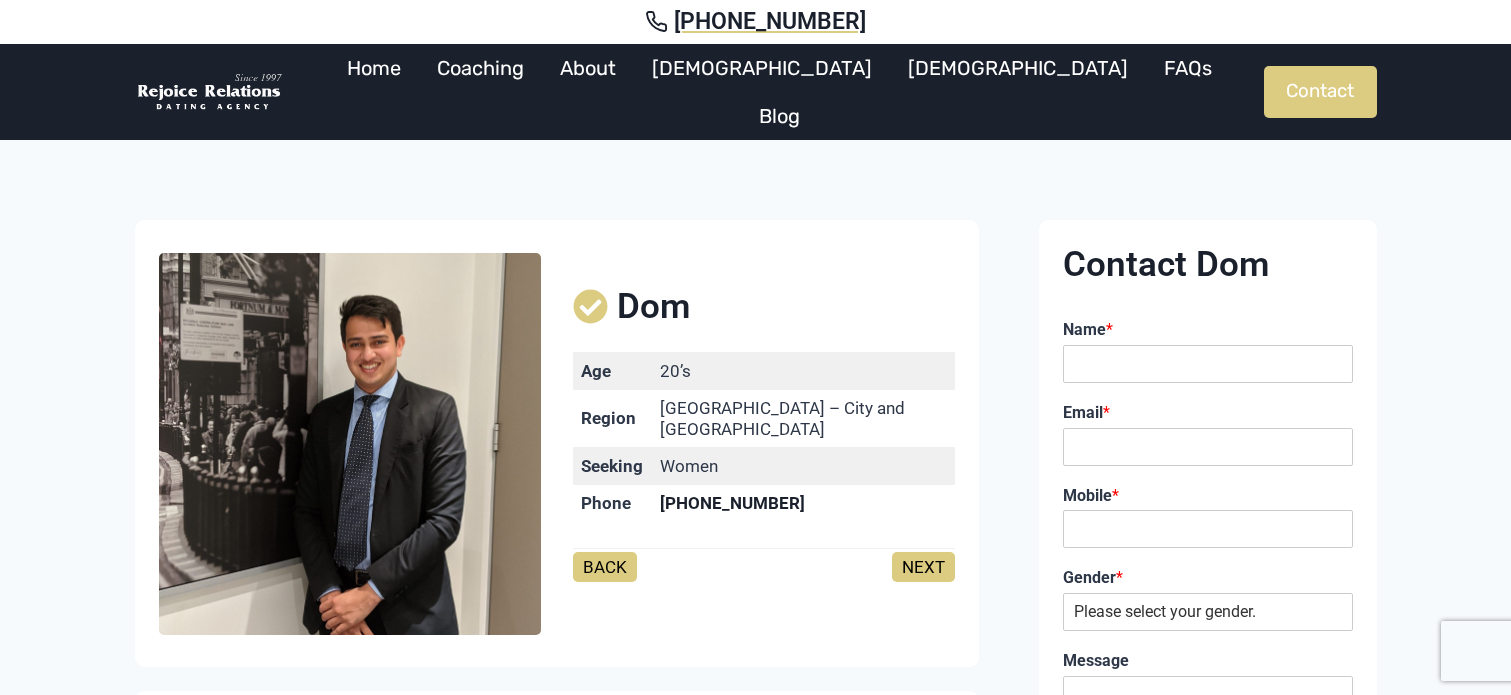 scroll, scrollTop: 0, scrollLeft: 0, axis: both 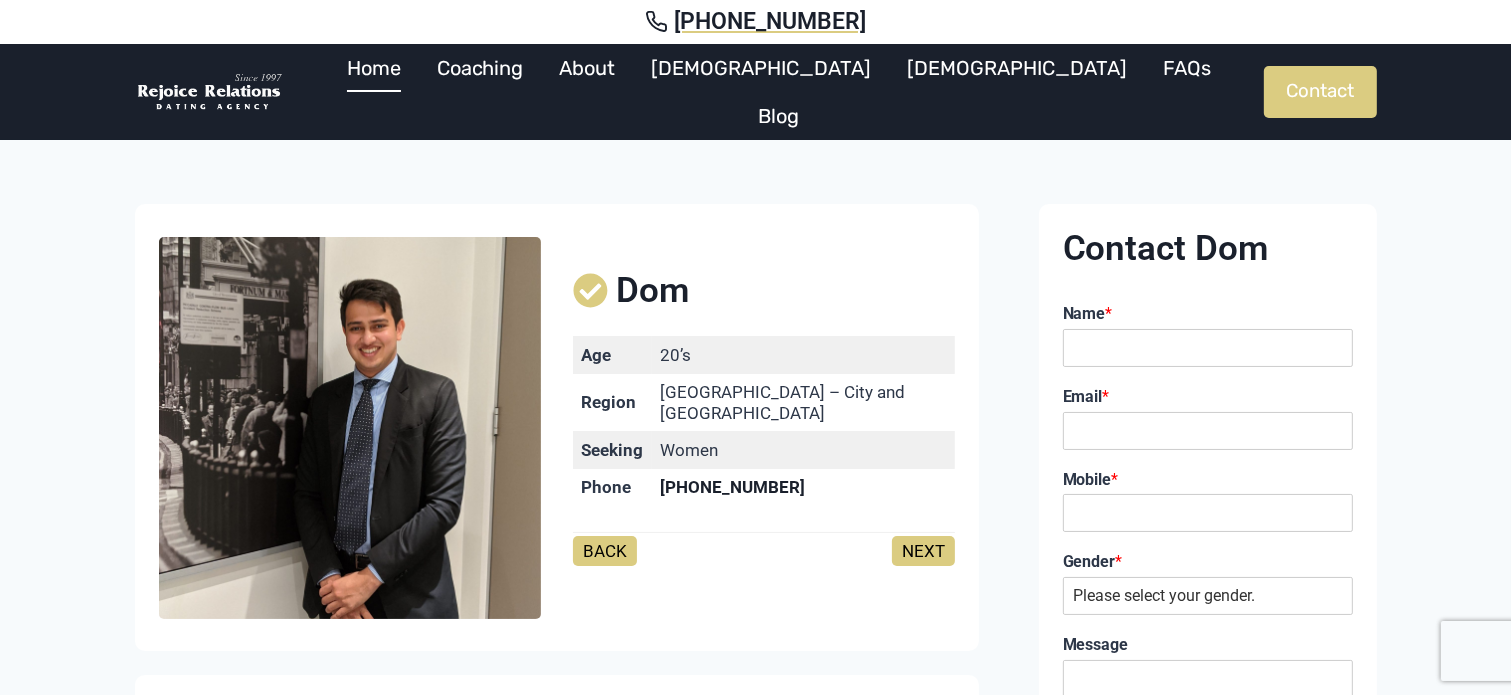click on "Home" at bounding box center [374, 68] 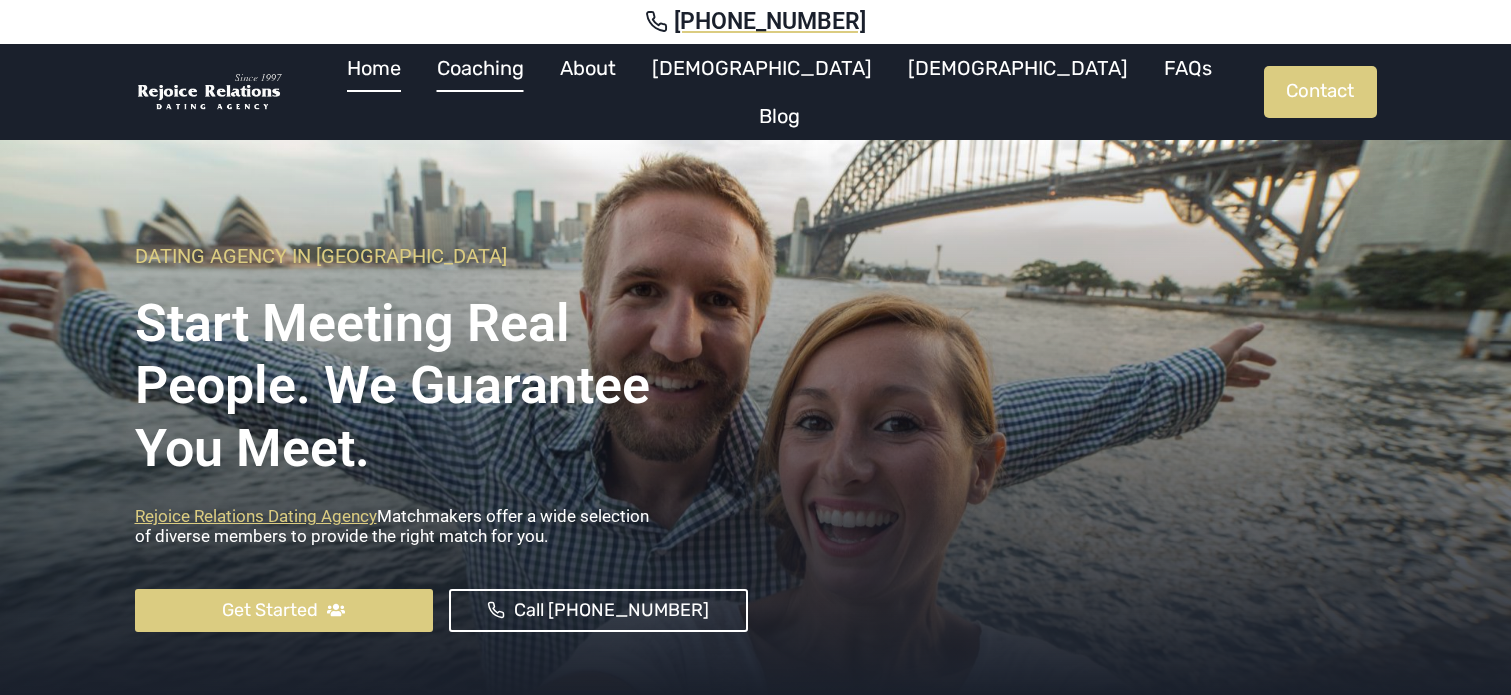 scroll, scrollTop: 0, scrollLeft: 0, axis: both 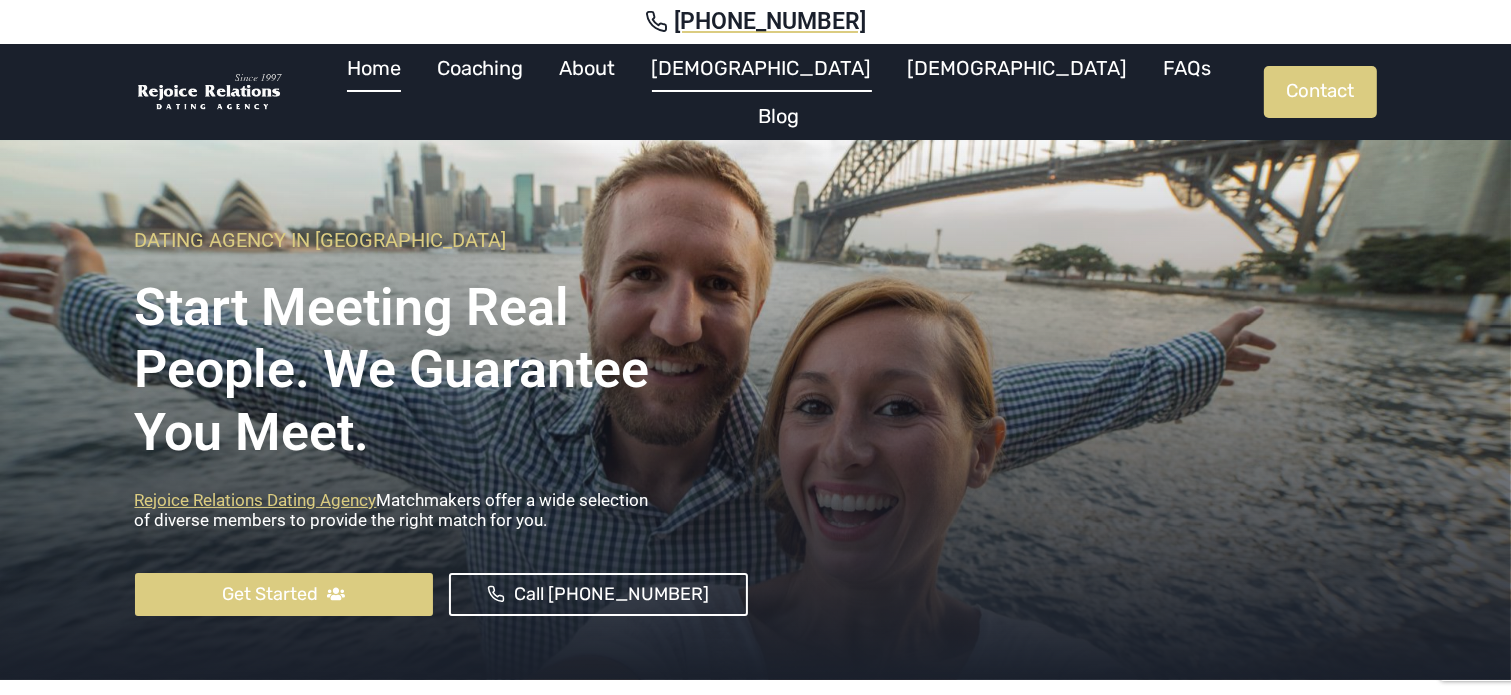 click on "[DEMOGRAPHIC_DATA]" at bounding box center (762, 68) 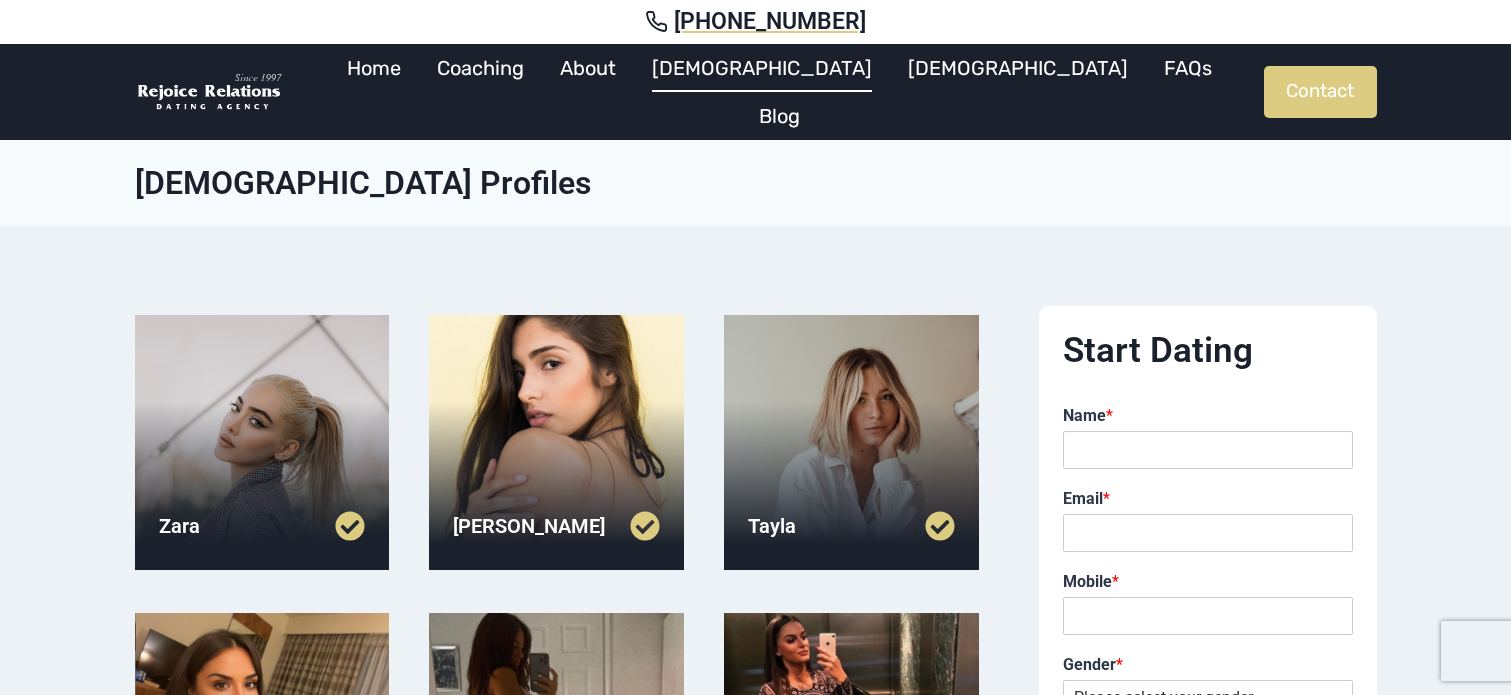 scroll, scrollTop: 0, scrollLeft: 0, axis: both 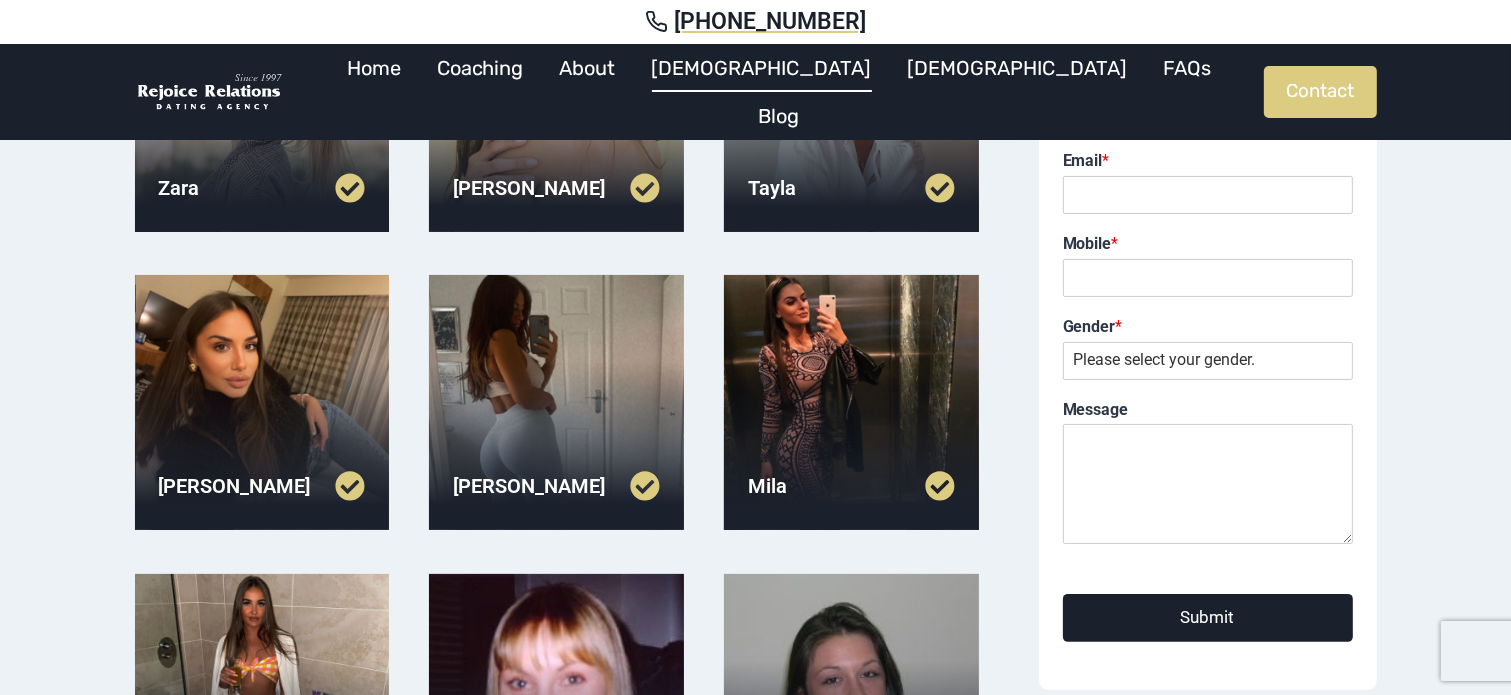 click at bounding box center [262, 402] 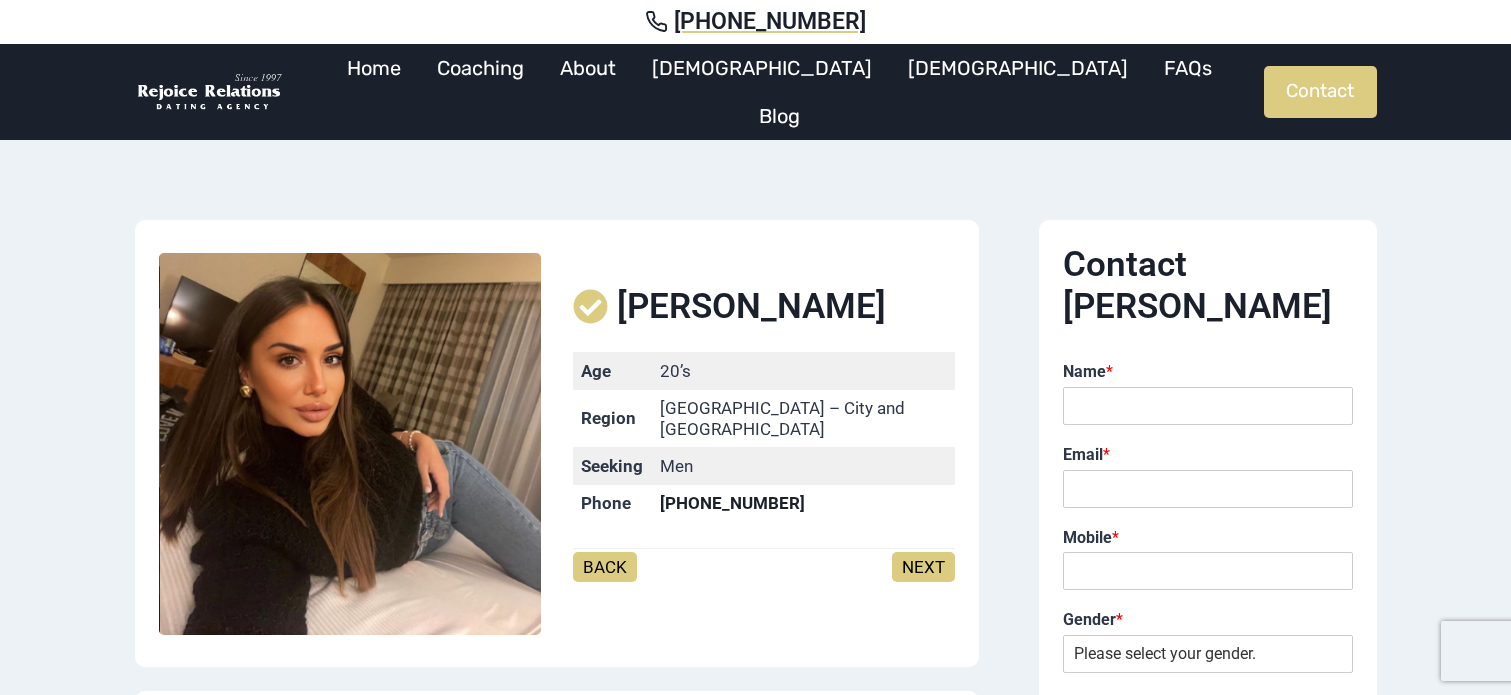 scroll, scrollTop: 0, scrollLeft: 0, axis: both 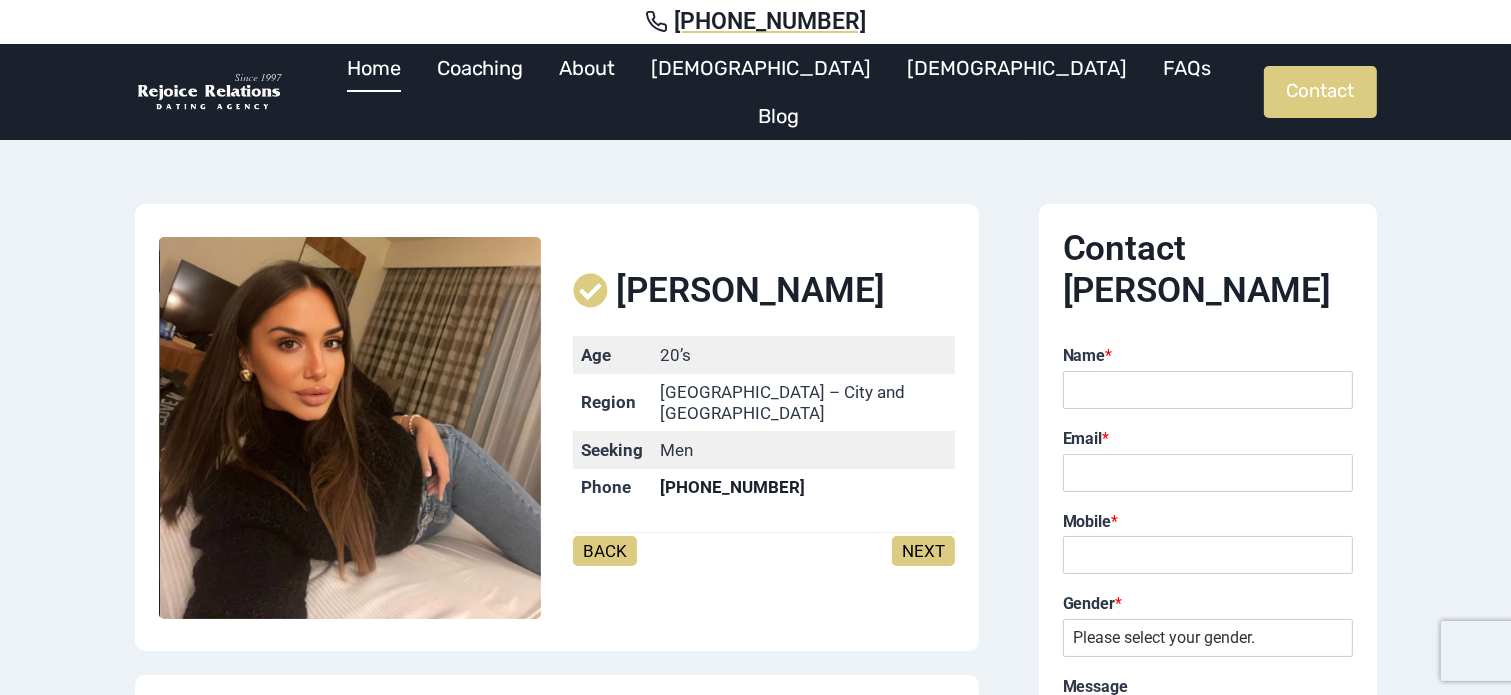 click on "Home" at bounding box center (374, 68) 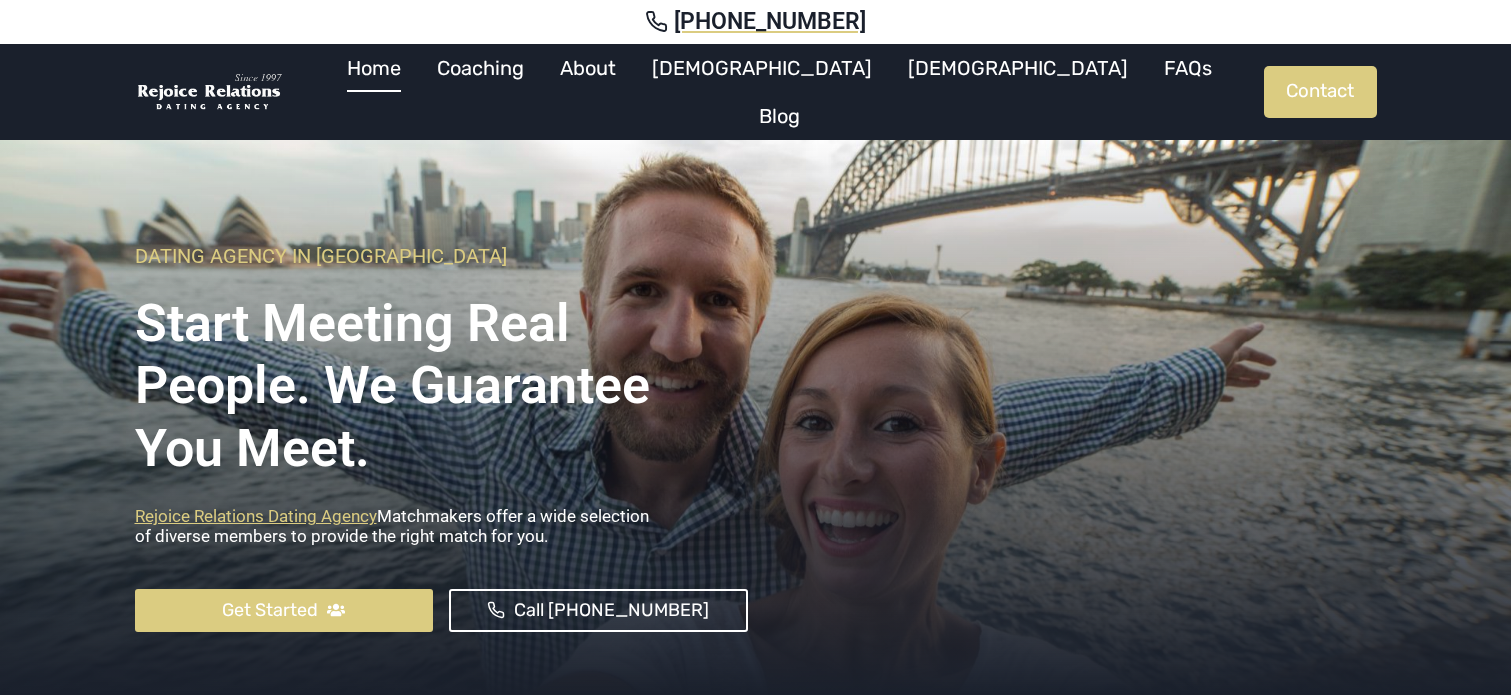 scroll, scrollTop: 0, scrollLeft: 0, axis: both 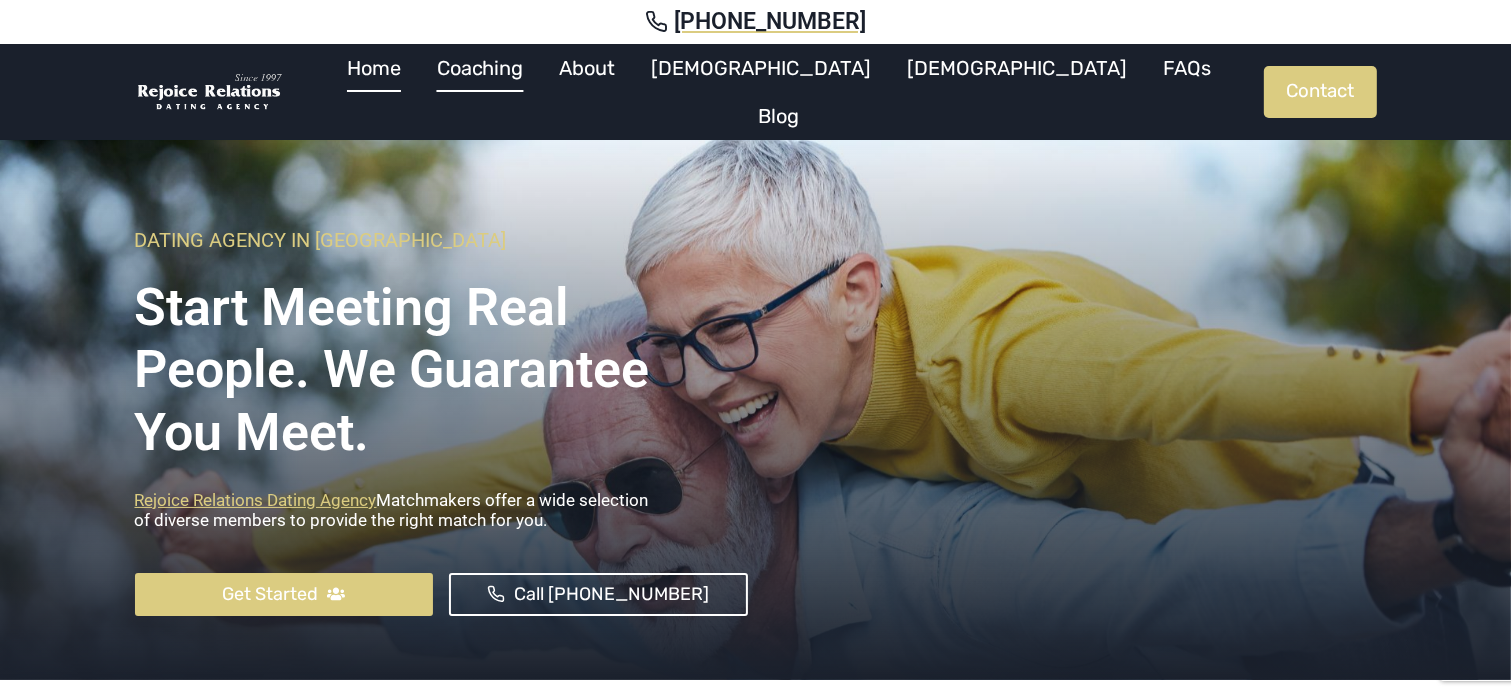 click on "Coaching" at bounding box center [480, 68] 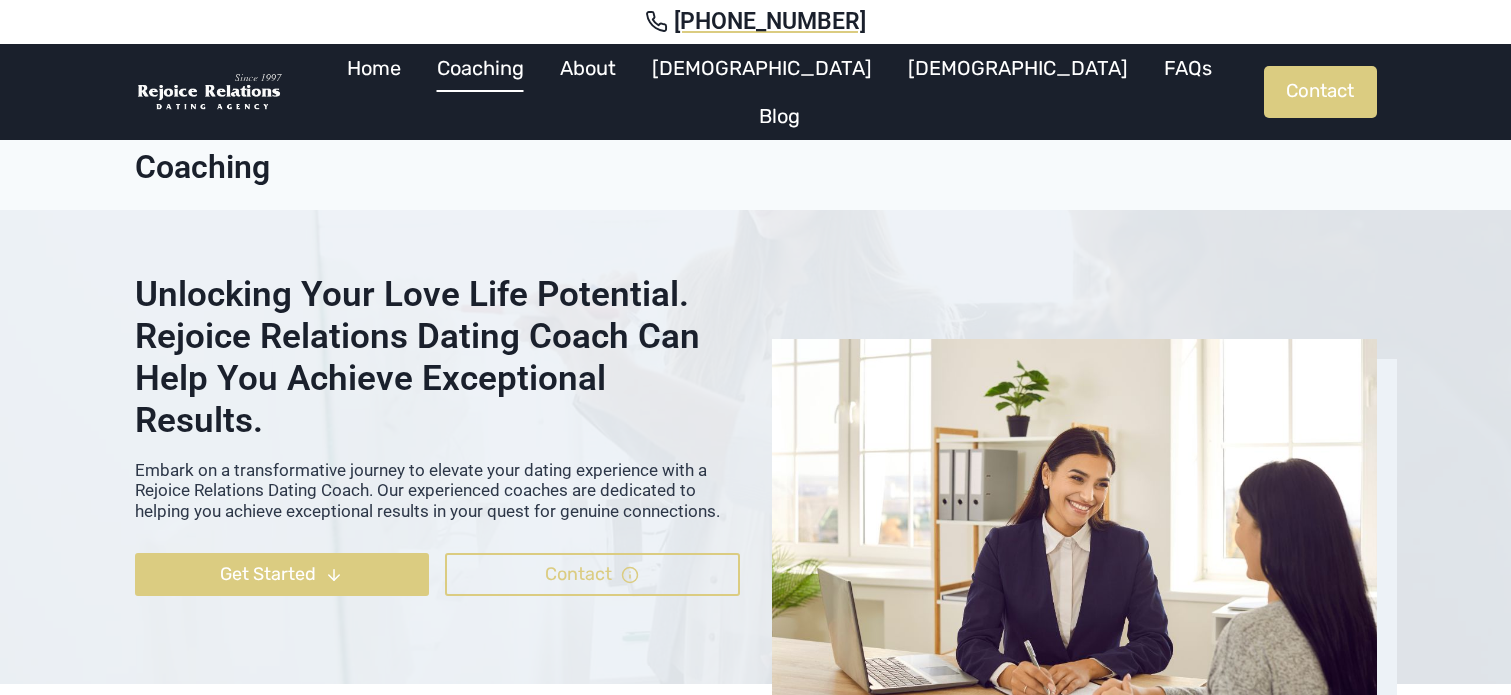 scroll, scrollTop: 0, scrollLeft: 0, axis: both 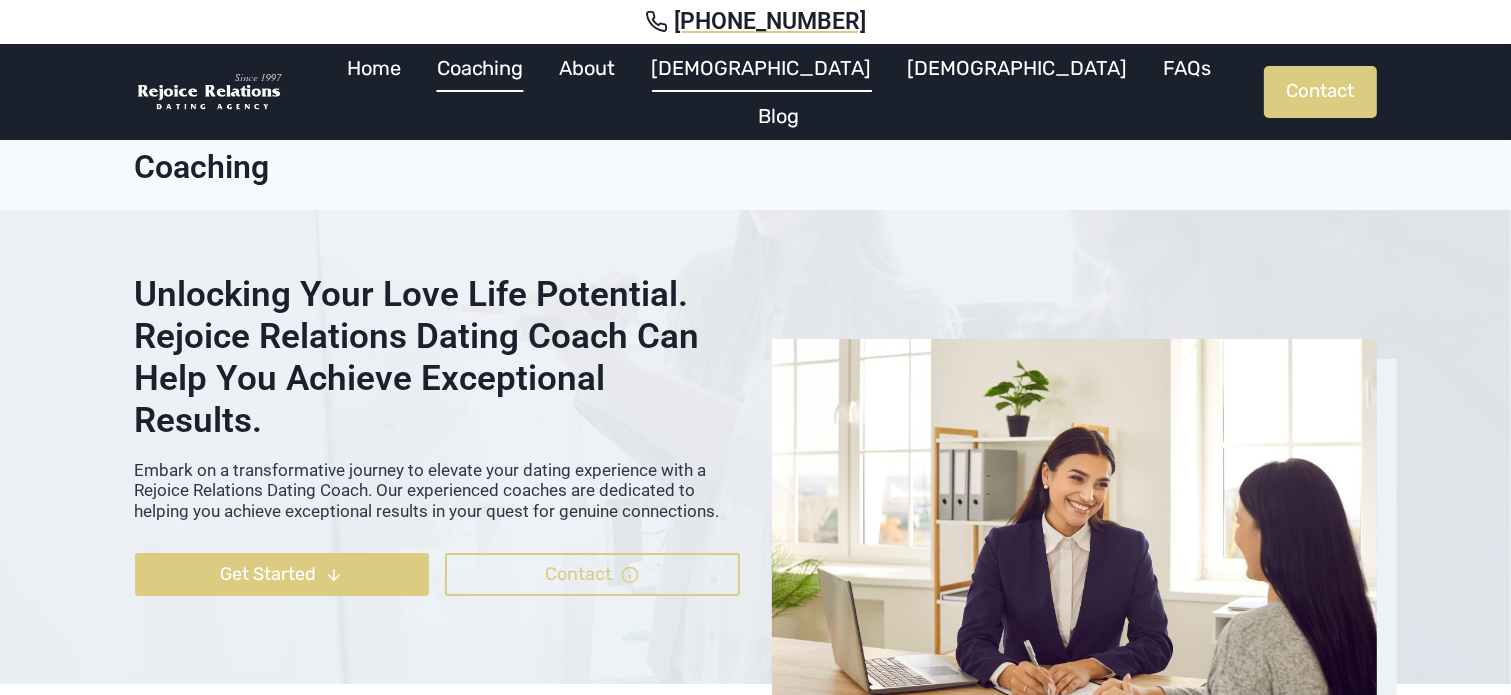 click on "[DEMOGRAPHIC_DATA]" at bounding box center [762, 68] 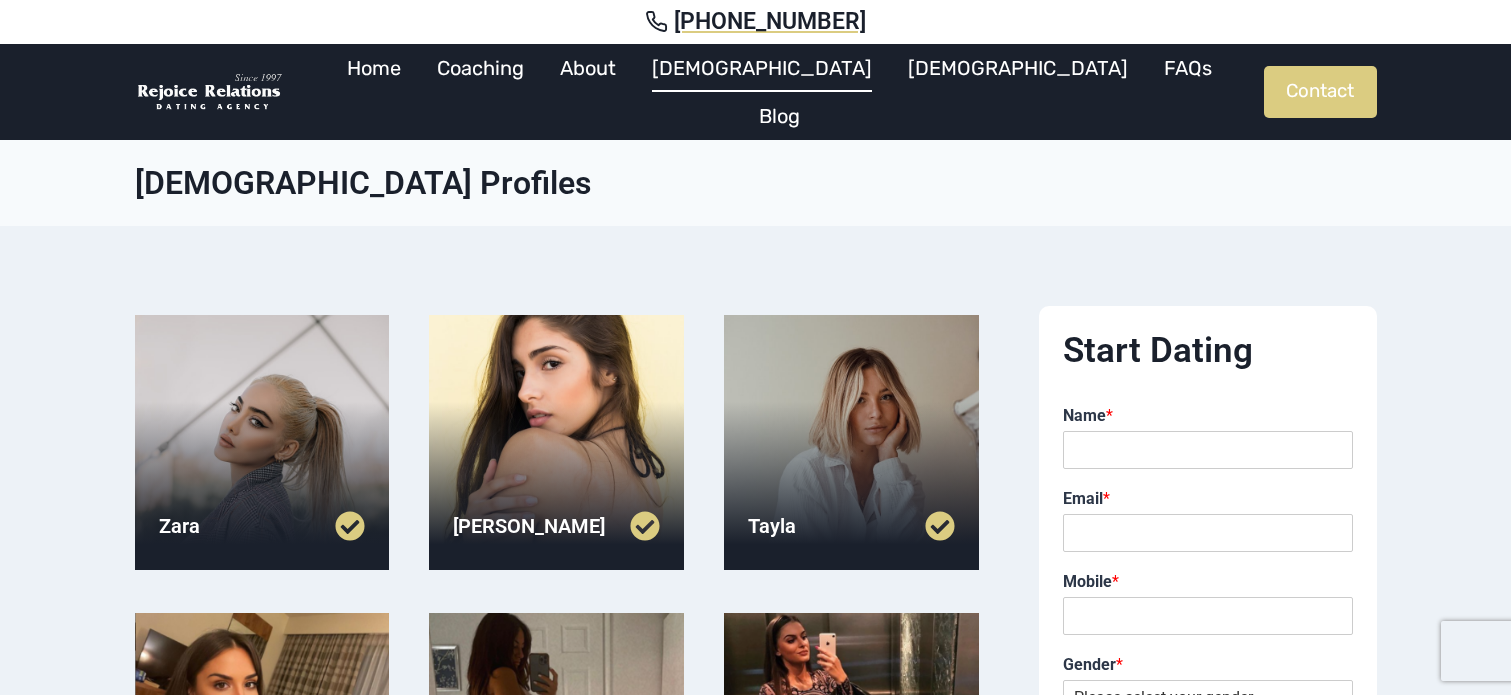 scroll, scrollTop: 0, scrollLeft: 0, axis: both 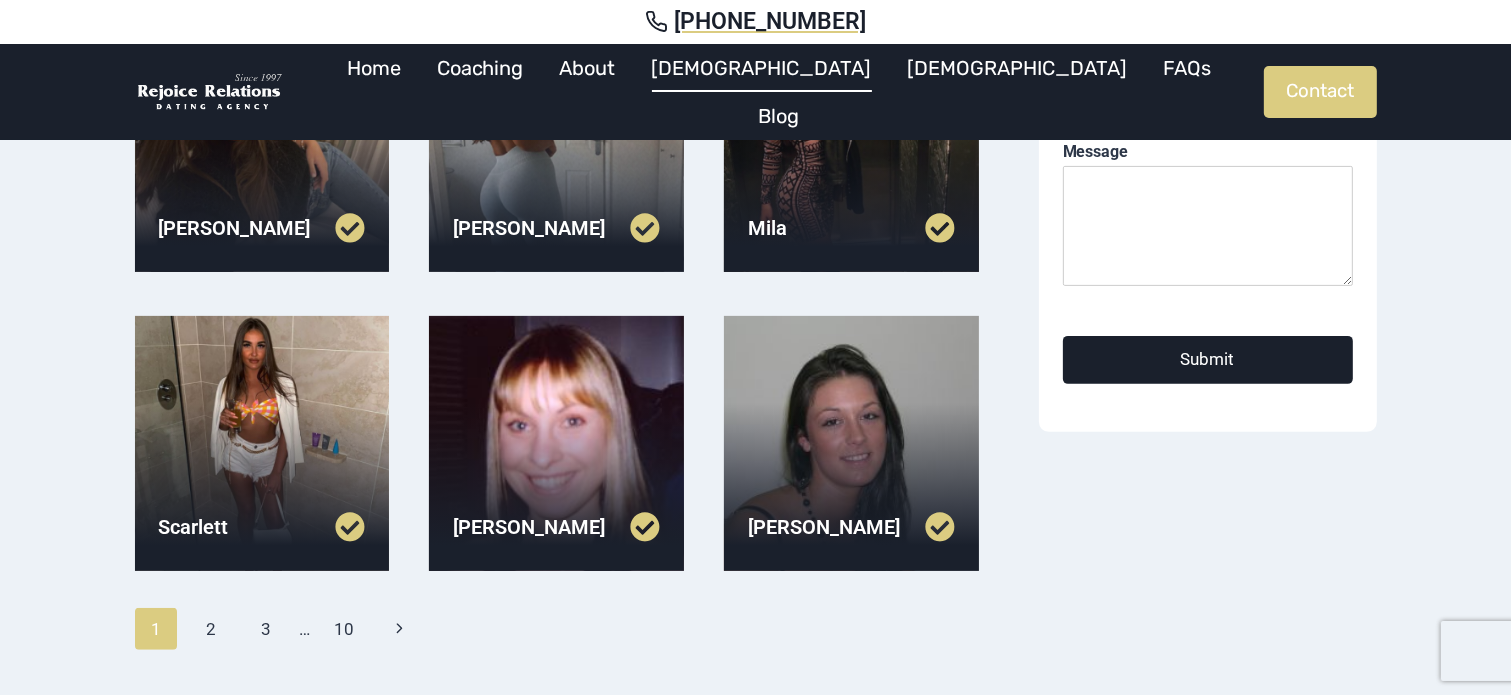 click at bounding box center (262, 443) 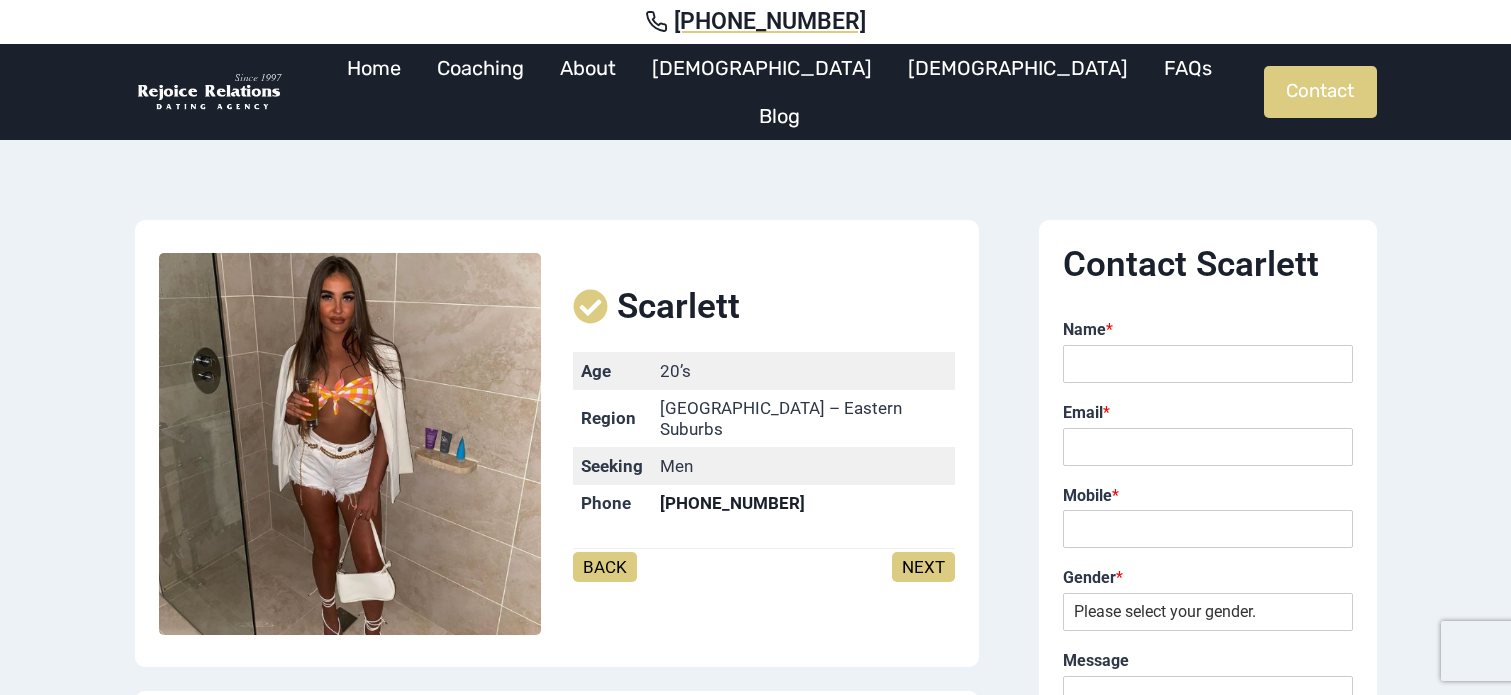 scroll, scrollTop: 0, scrollLeft: 0, axis: both 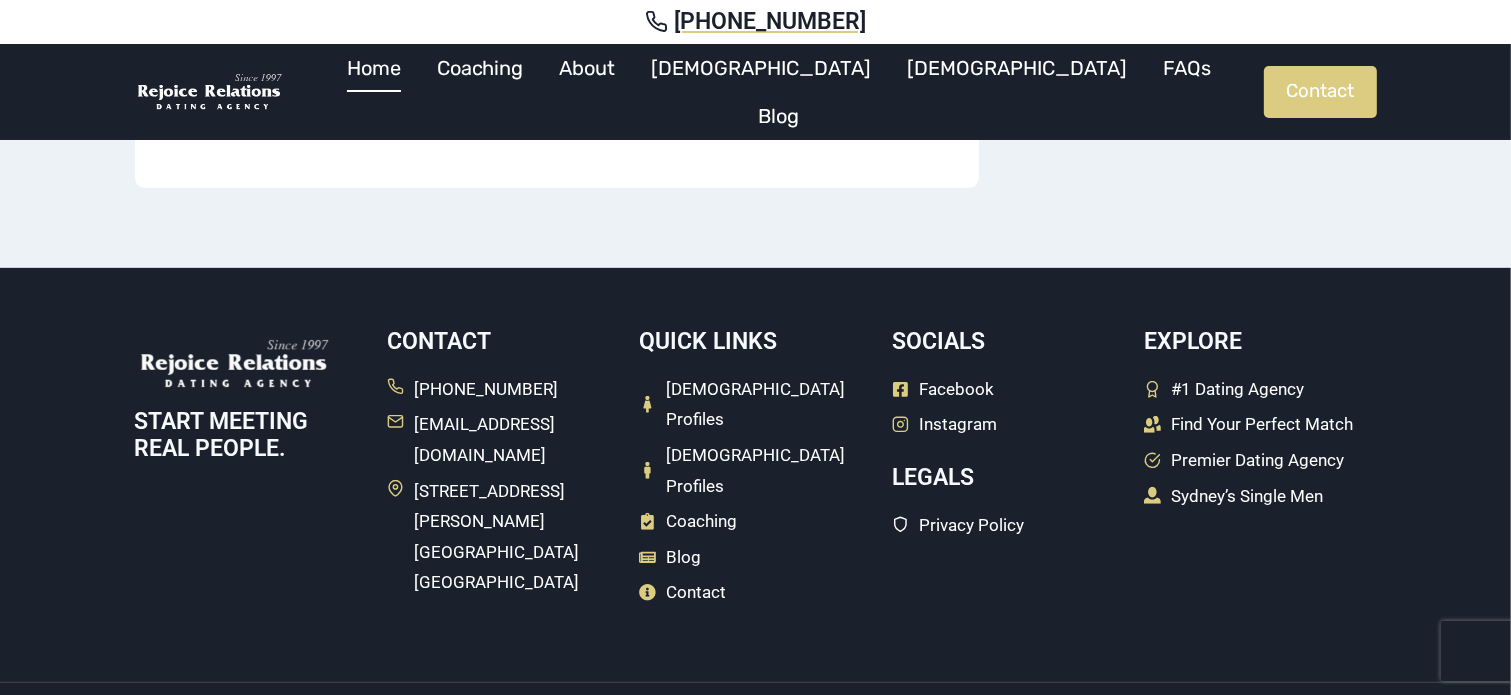 click on "Home" at bounding box center (374, 68) 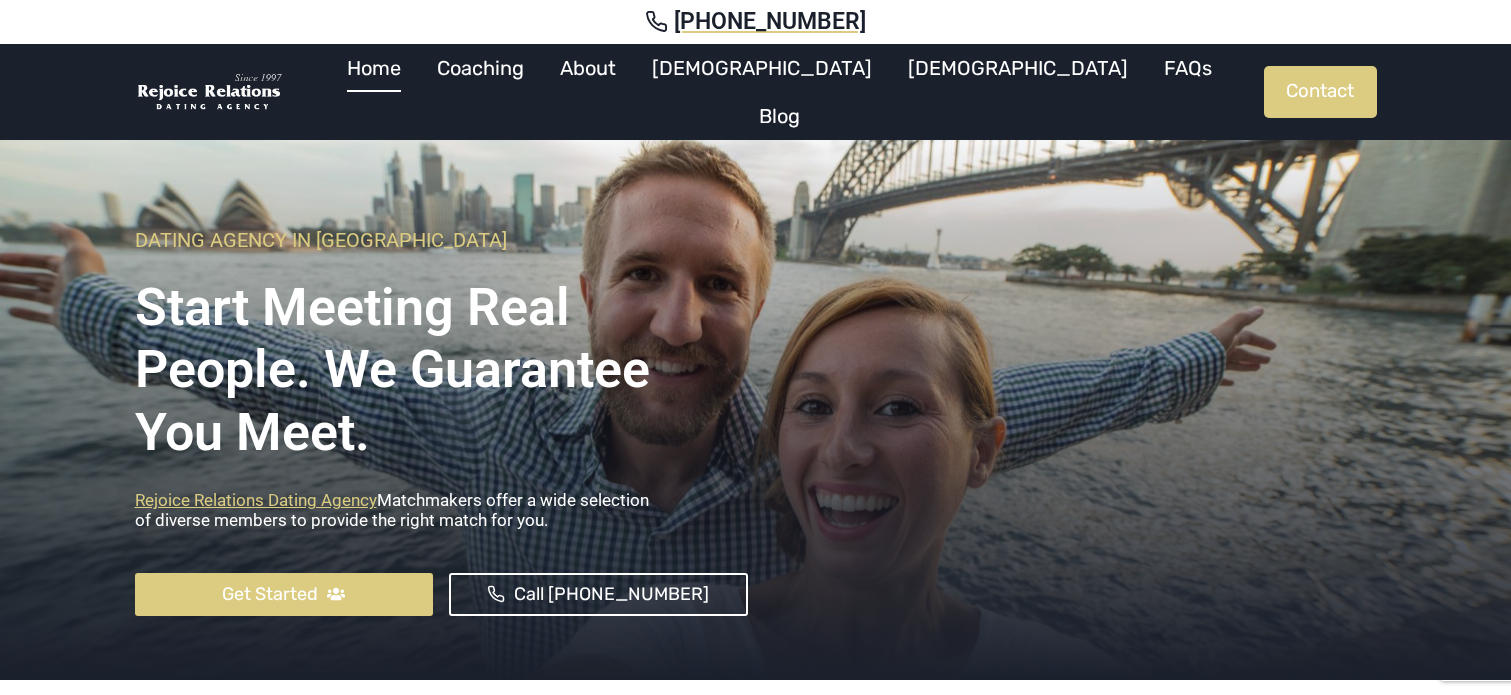 scroll, scrollTop: 0, scrollLeft: 0, axis: both 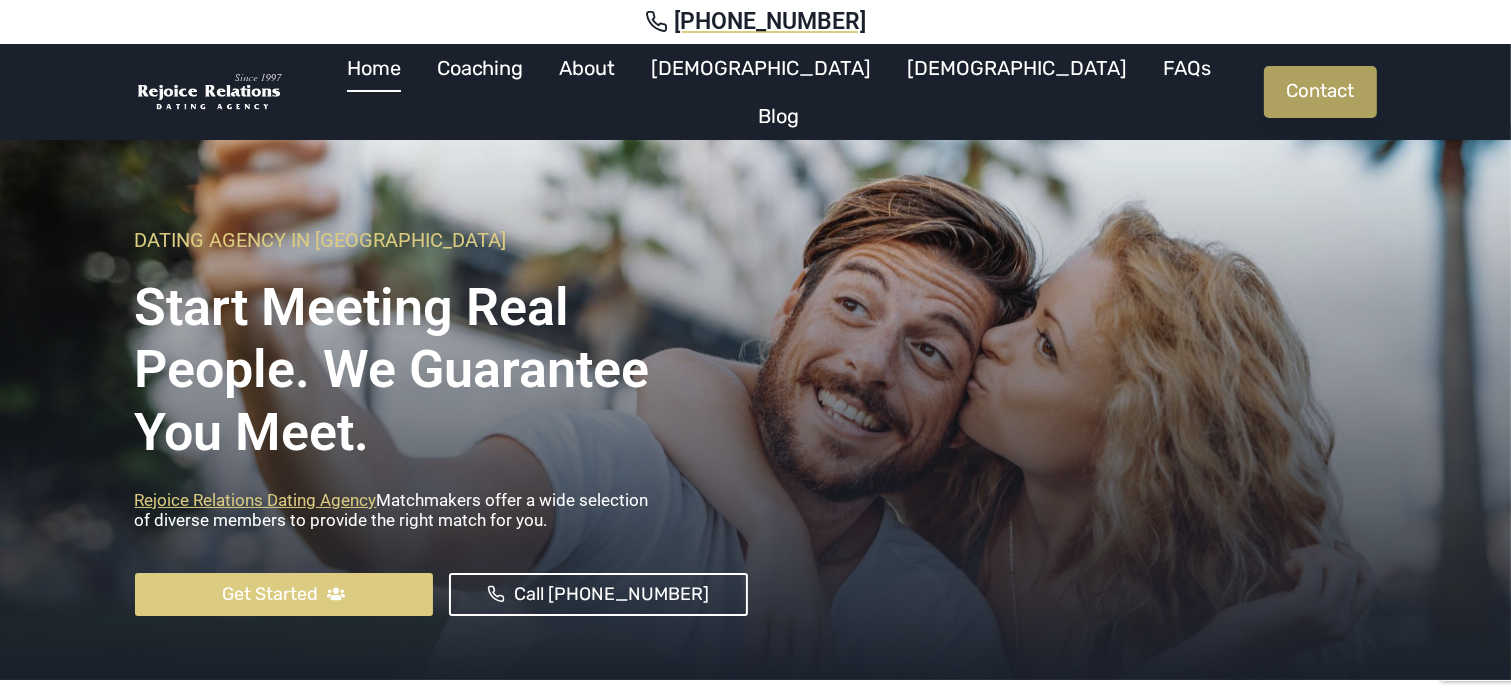 click on "Contact" 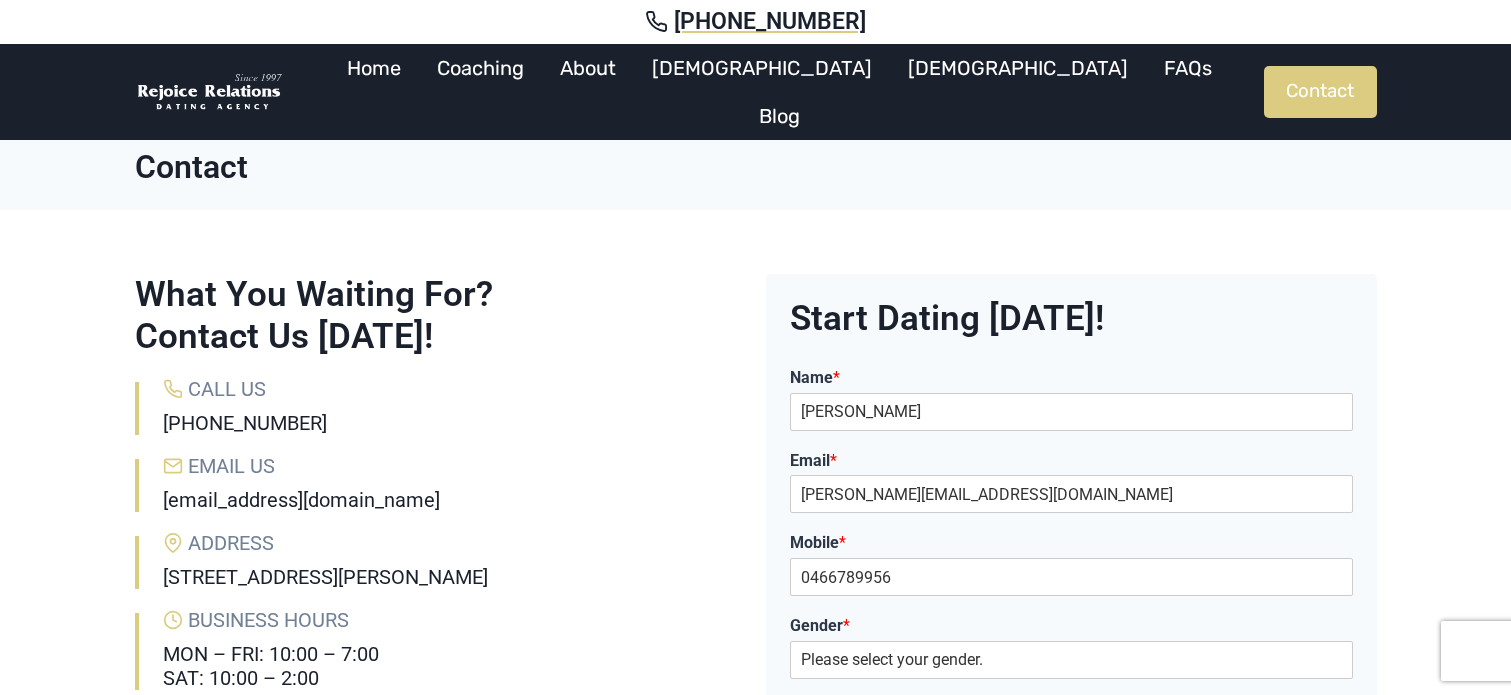scroll, scrollTop: 0, scrollLeft: 0, axis: both 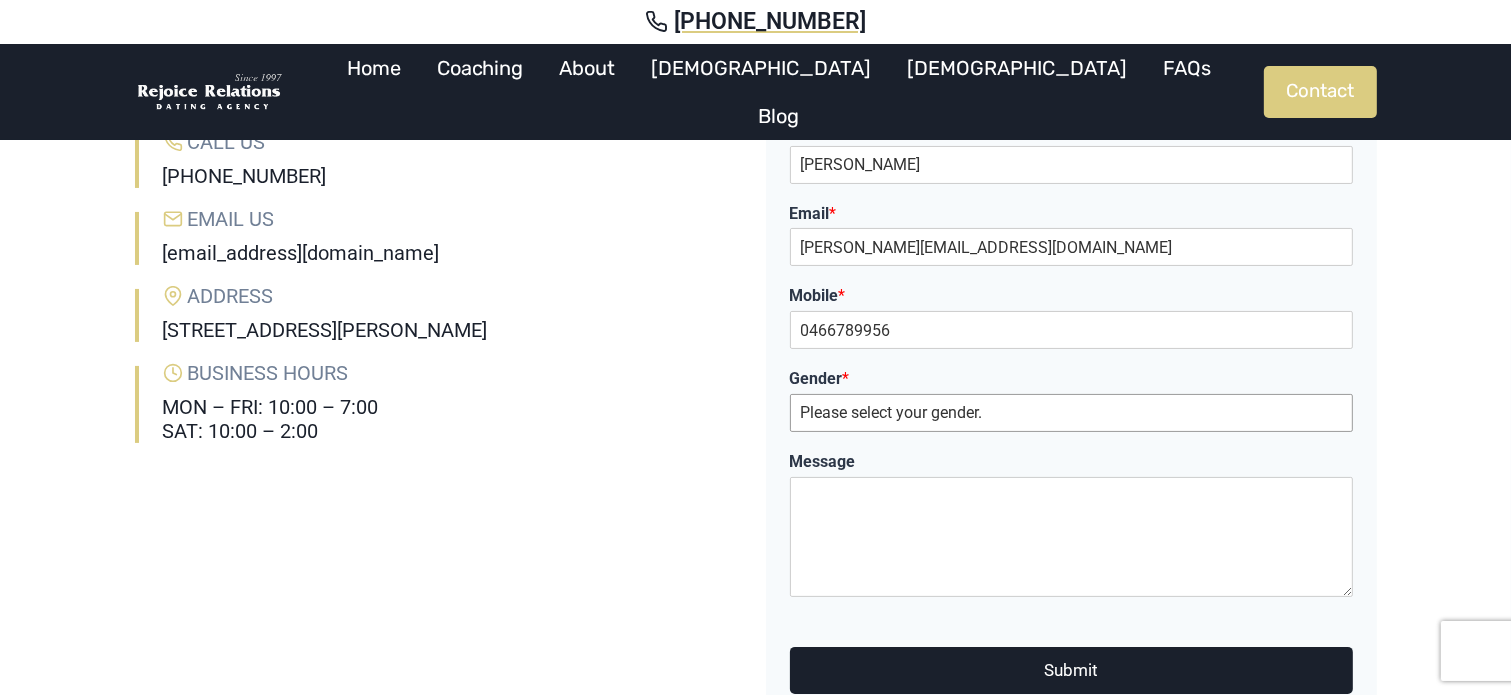 click on "Please select your gender. Male Female" at bounding box center [1071, 413] 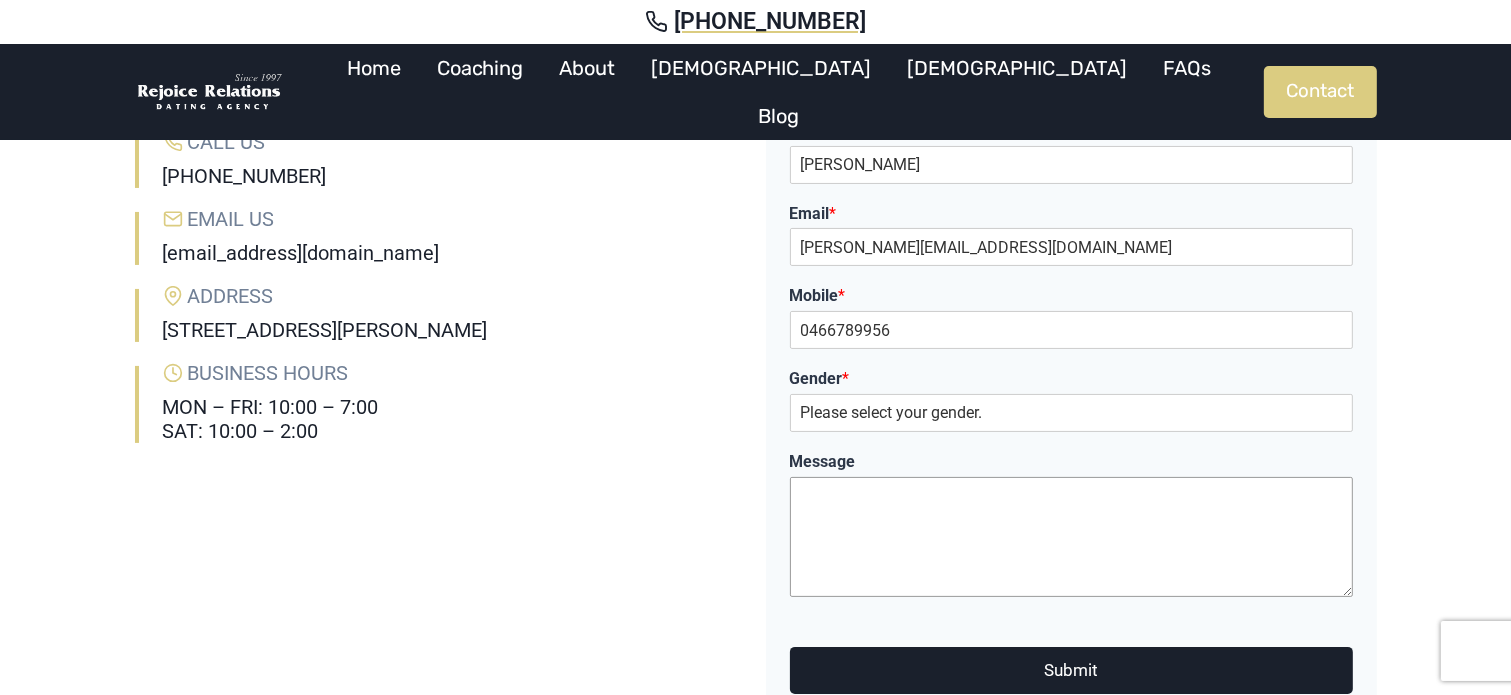 click on "Message" at bounding box center (1071, 537) 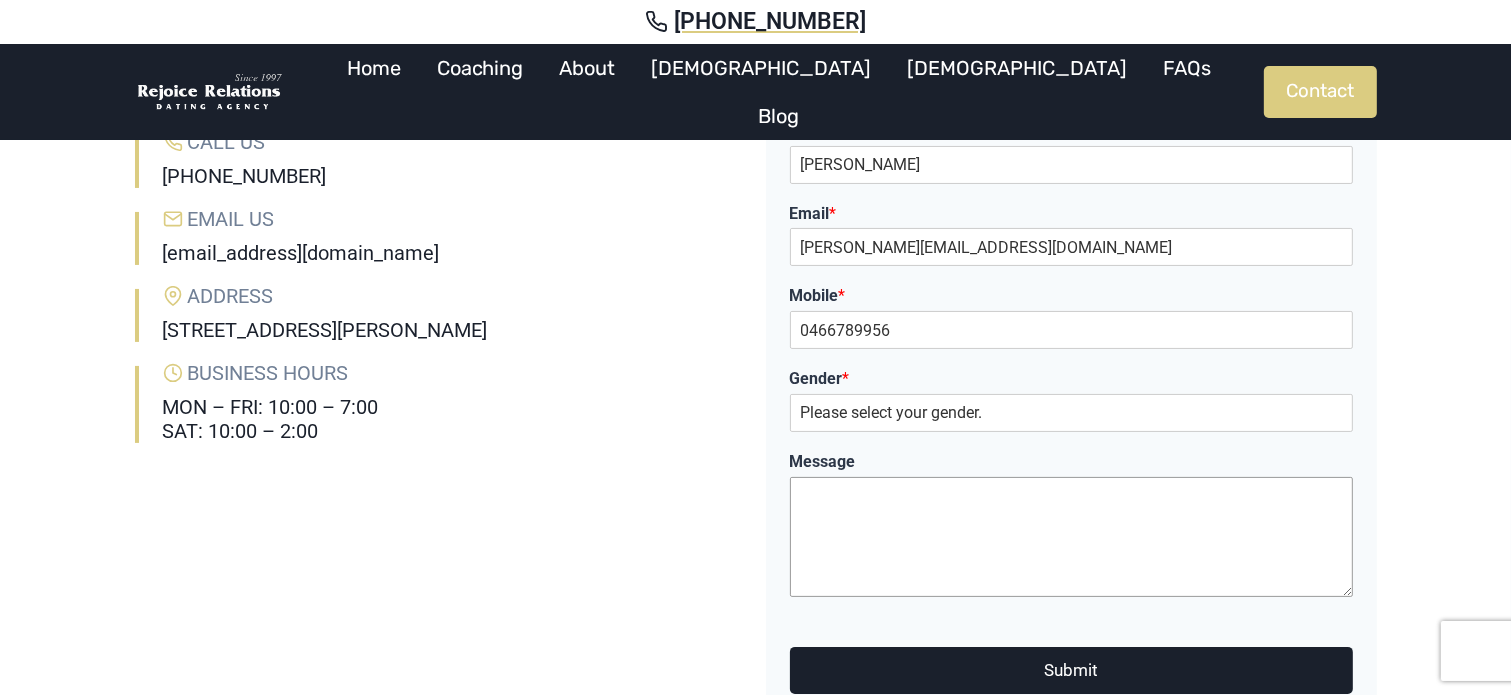 paste on "I'm Harry Cockburn, a 20-year-old second-year Accounting and Finance student at the University of South Australia. I'm keen to build a meaningful connection with a young woman in her early 20s or 30s who shares similar values. While online dating hasn't worked out for me in the past due to common online challenges, I'm optimistic about finding a genuine and lasting relationship." 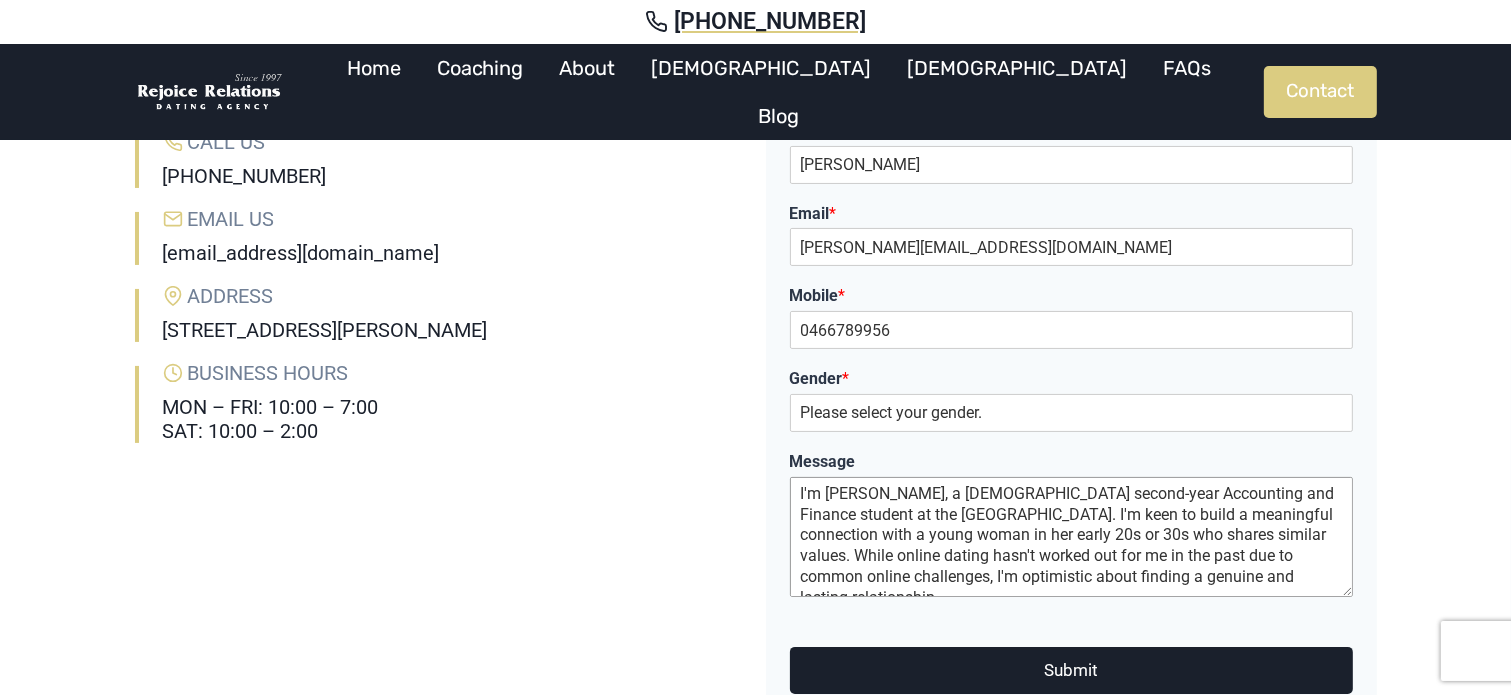 scroll, scrollTop: 12, scrollLeft: 0, axis: vertical 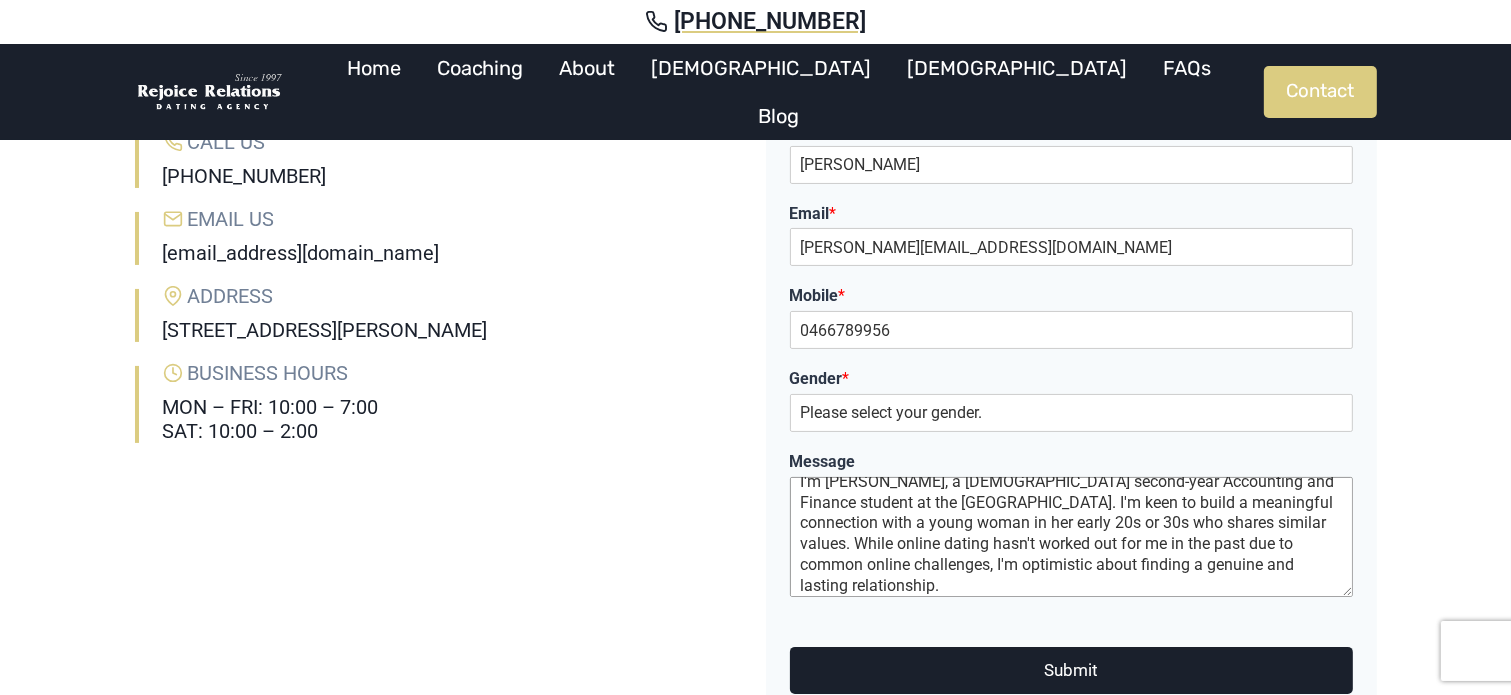 type on "I'm Harry Cockburn, a 20-year-old second-year Accounting and Finance student at the University of South Australia. I'm keen to build a meaningful connection with a young woman in her early 20s or 30s who shares similar values. While online dating hasn't worked out for me in the past due to common online challenges, I'm optimistic about finding a genuine and lasting relationship." 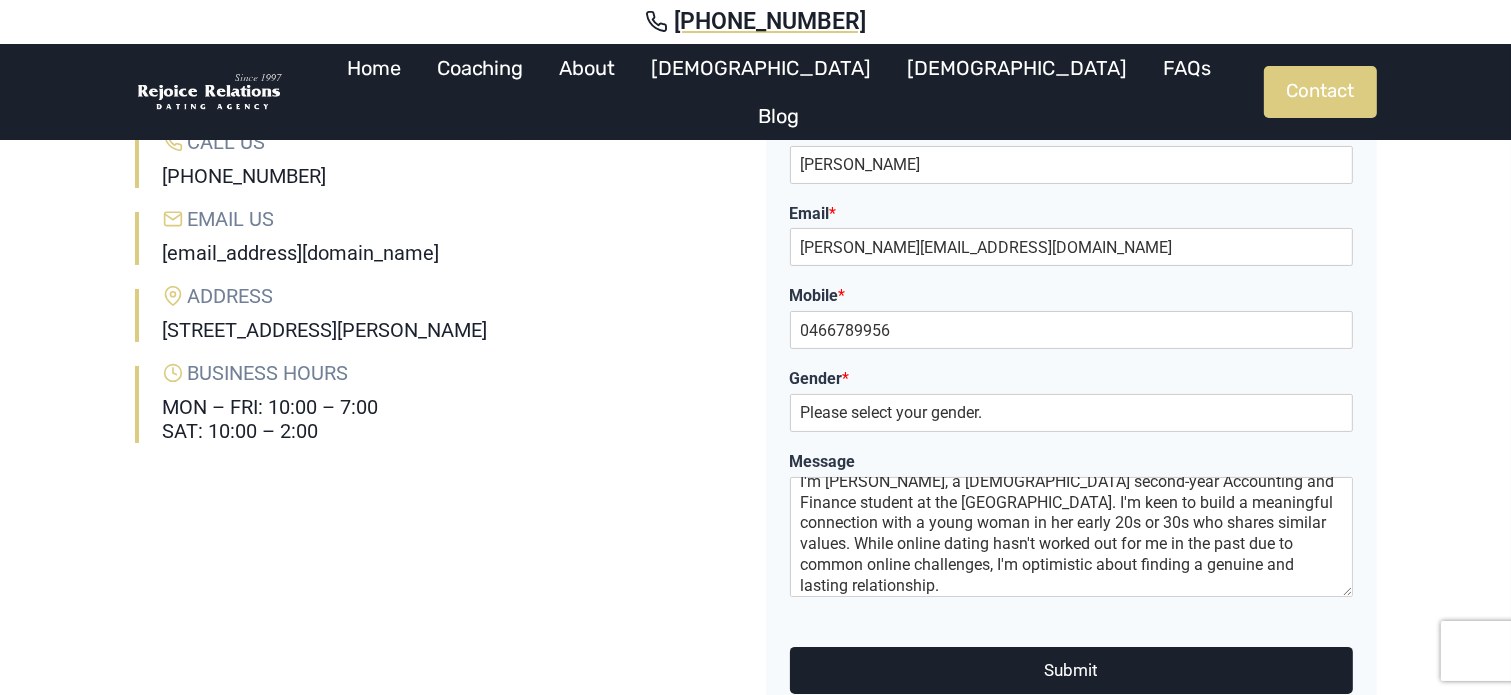 click on "Submit" at bounding box center (1071, 670) 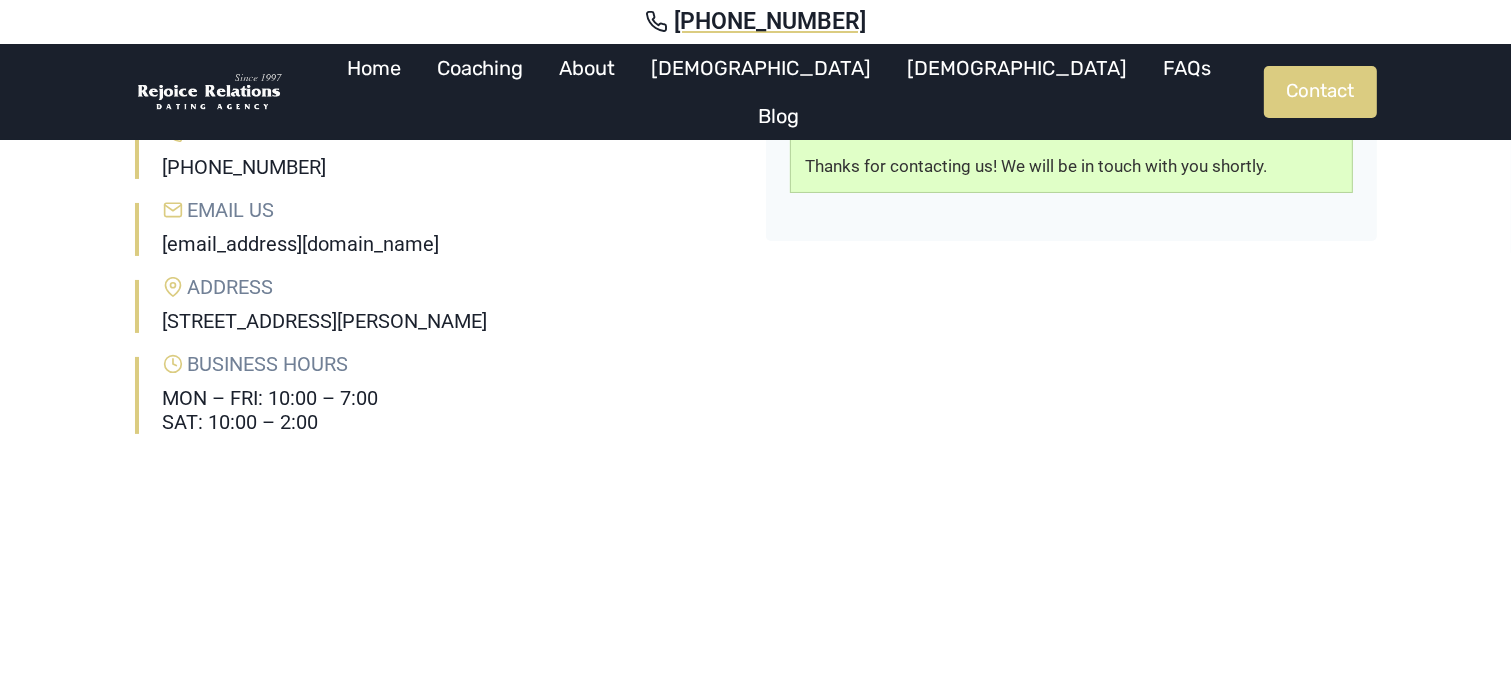 scroll, scrollTop: 264, scrollLeft: 0, axis: vertical 